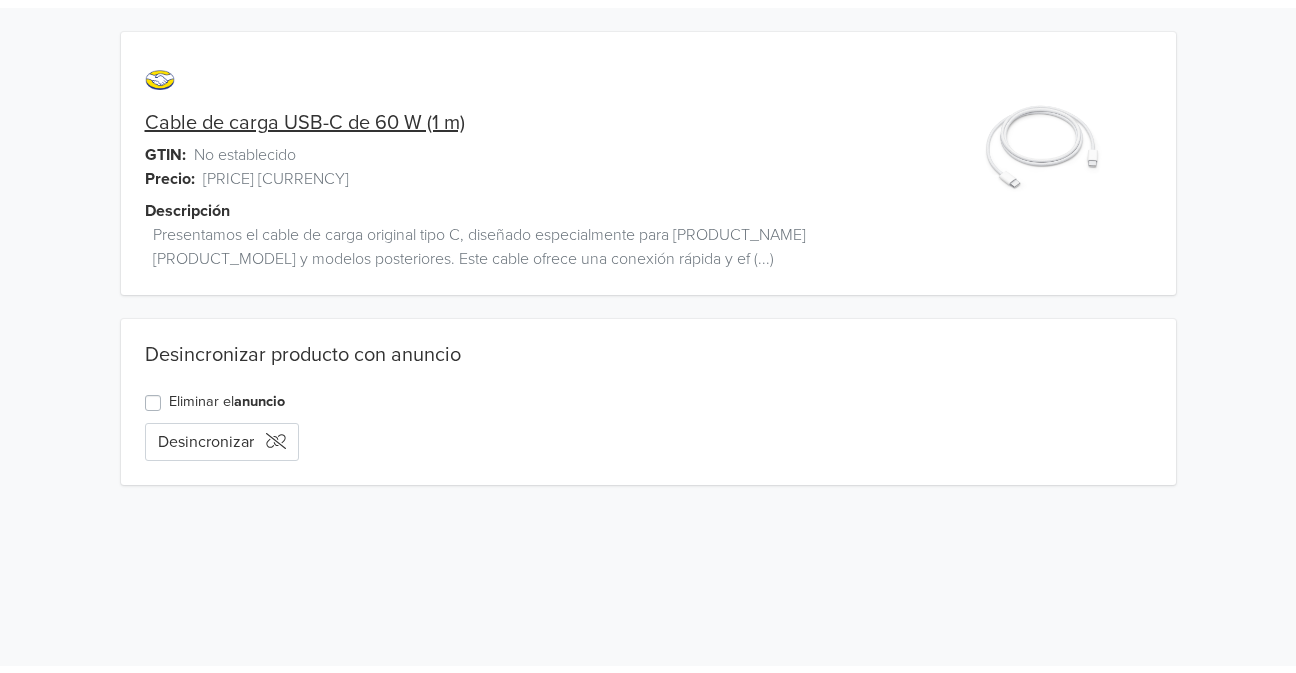 scroll, scrollTop: 0, scrollLeft: 0, axis: both 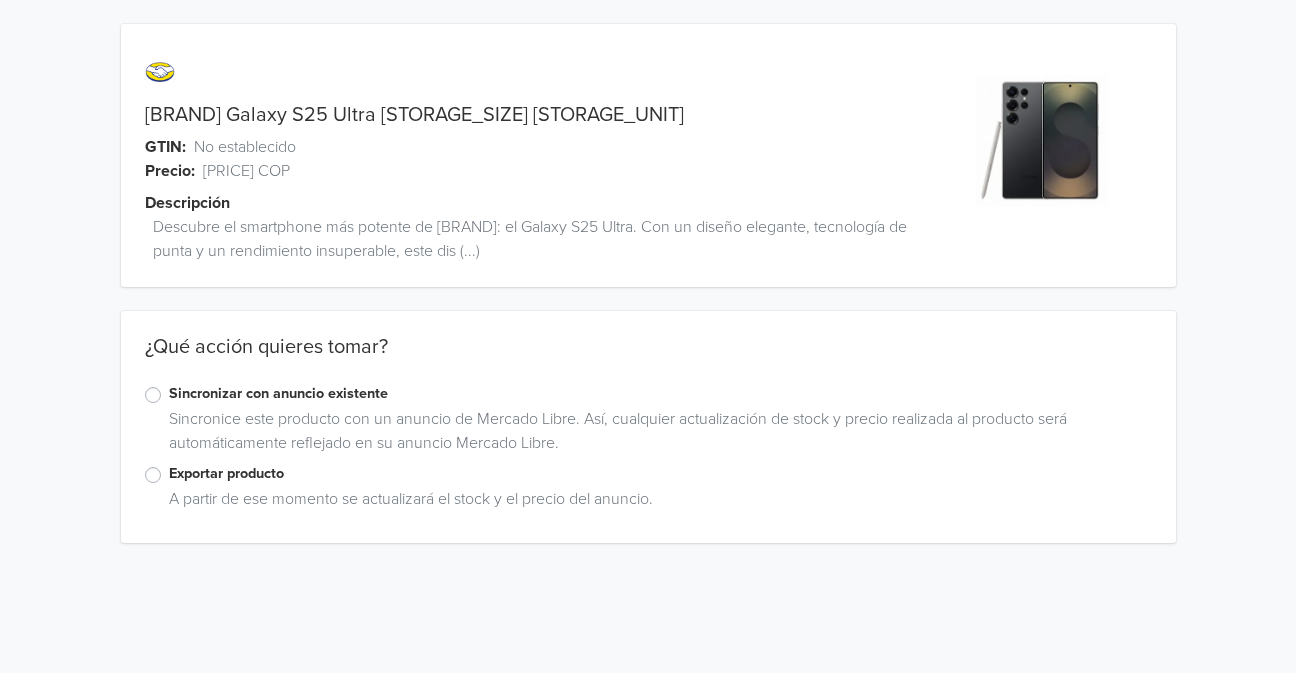 click on "Exportar producto" at bounding box center (660, 474) 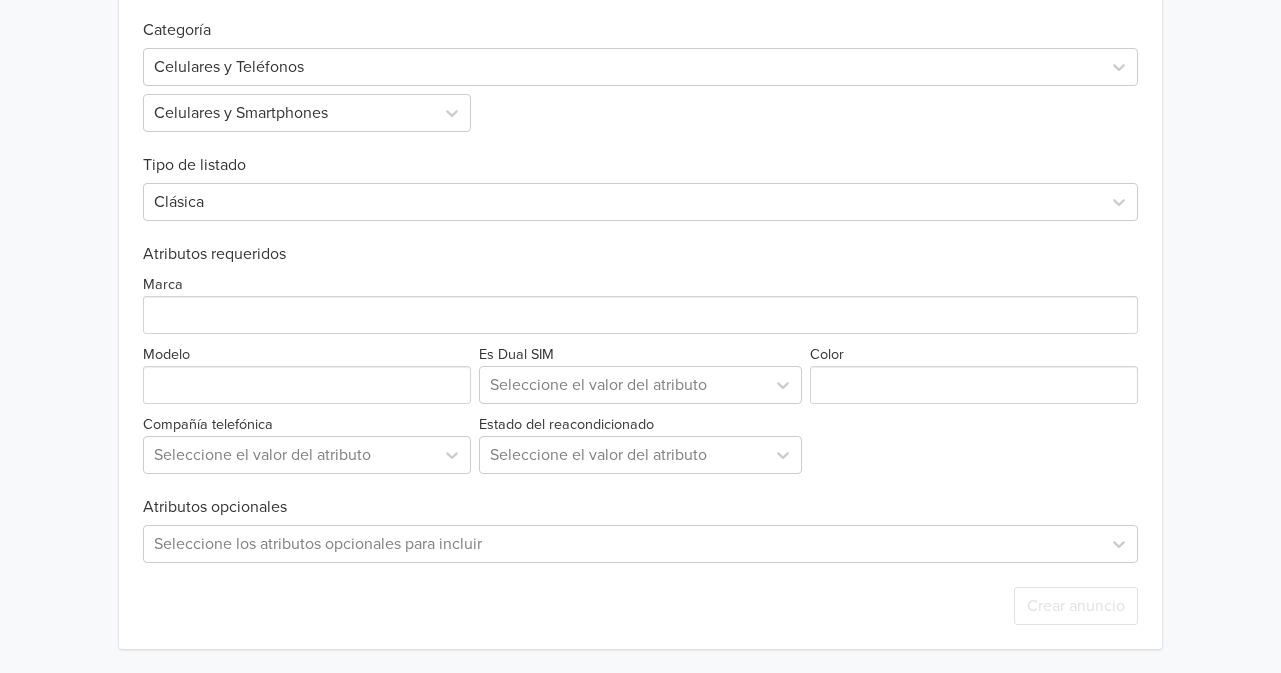 scroll, scrollTop: 662, scrollLeft: 0, axis: vertical 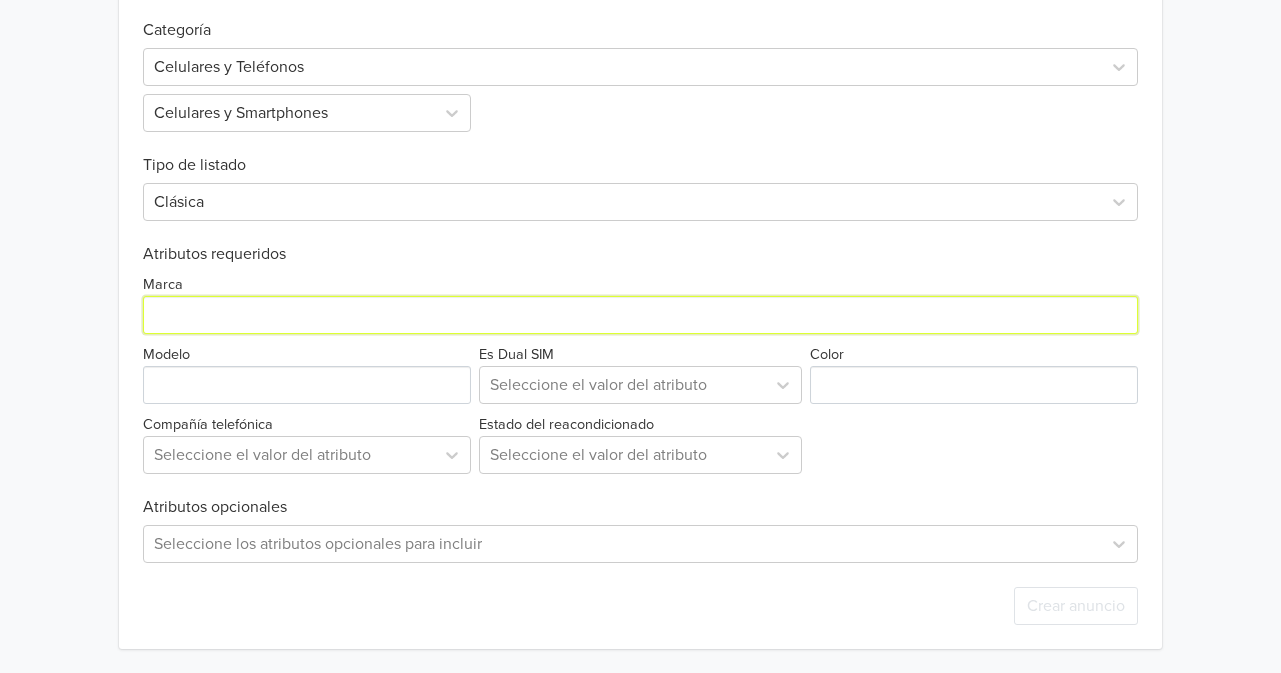 click on "Marca" at bounding box center (640, 315) 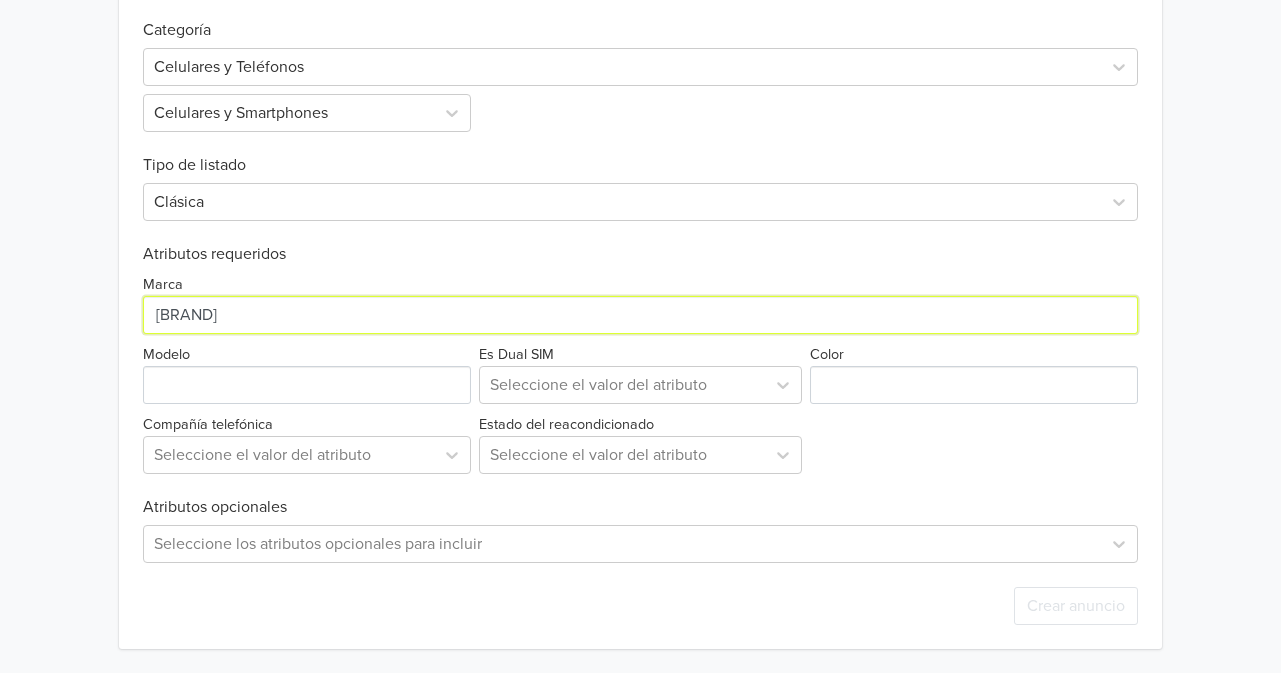 type on "Samsung" 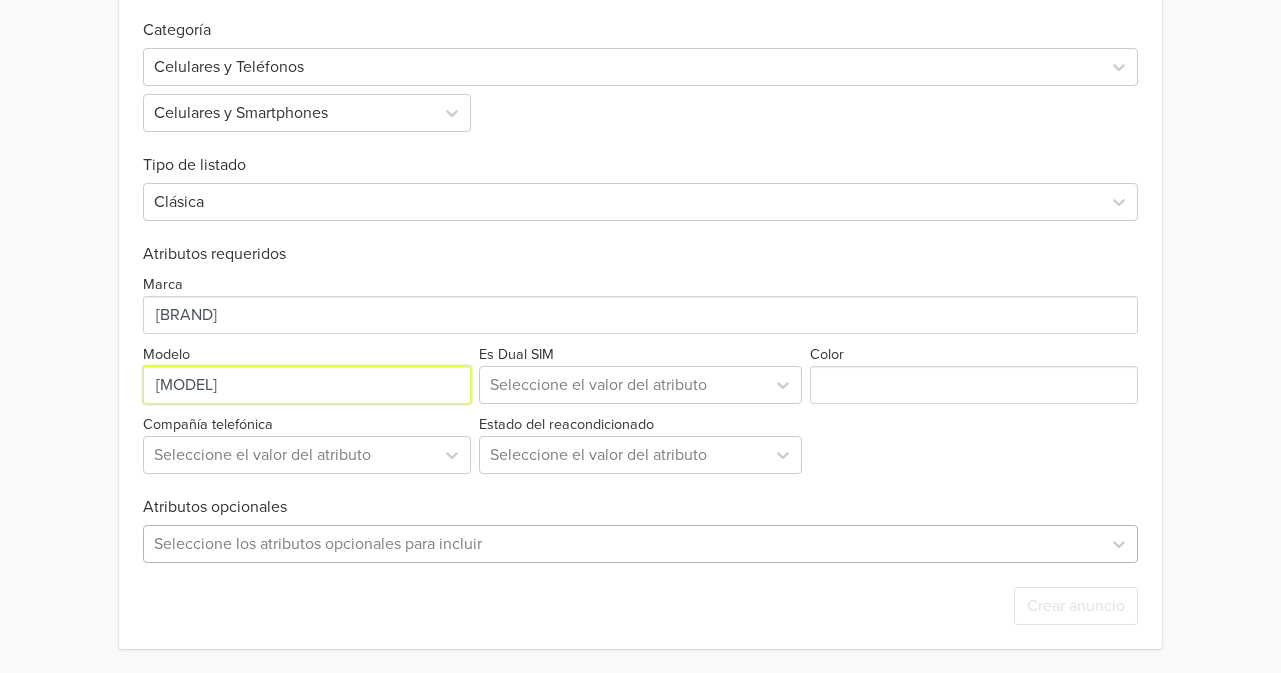 type on "S25Ultra" 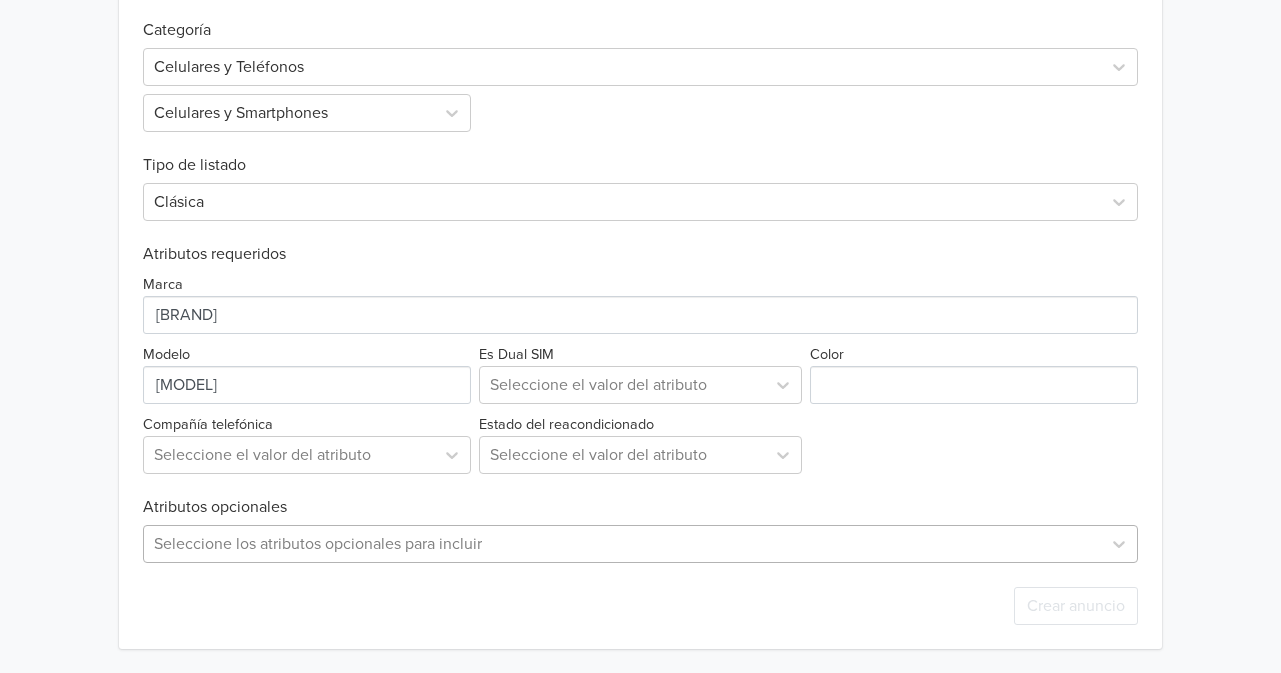 scroll, scrollTop: 860, scrollLeft: 0, axis: vertical 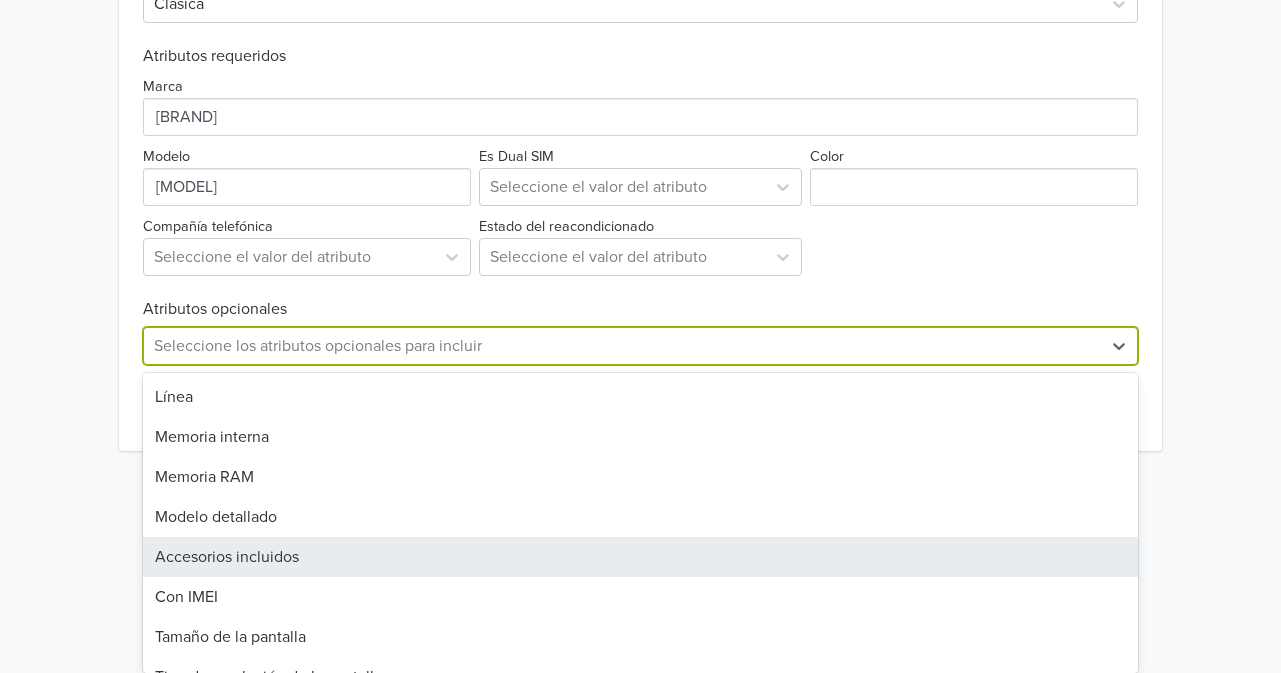 click on "141 results available. Use Up and Down to choose options, press Enter to select the currently focused option, press Escape to exit the menu, press Tab to select the option and exit the menu. Seleccione los atributos opcionales para incluir Línea Memoria interna Memoria RAM Modelo detallado Accesorios incluidos Con IMEI Tamaño de la pantalla Tipo de resolución de la pantalla  Resolución de la pantalla Resolución de la cámara trasera principal Resolución de video de la cámara trasera Resolución de la cámara frontal principal Capacidad de la batería Con reconocimiento facial Incluye lápiz Software de compañía telefónica preinstalado Tamaños de tarjeta SIM compatibles Con eSIM Cantidad de eSIMs Edición del sistema operativo Capa original de personalización del sistema operativo Última capa compatible de personalización del sistema operativo Mes de lanzamiento Año de lanzamiento Peso Altura Ancho Profundidad Altura cerrado Ancho cerrado Profundidad cerrado Tecnología de la pantalla Con Wi-Fi" at bounding box center [640, 346] 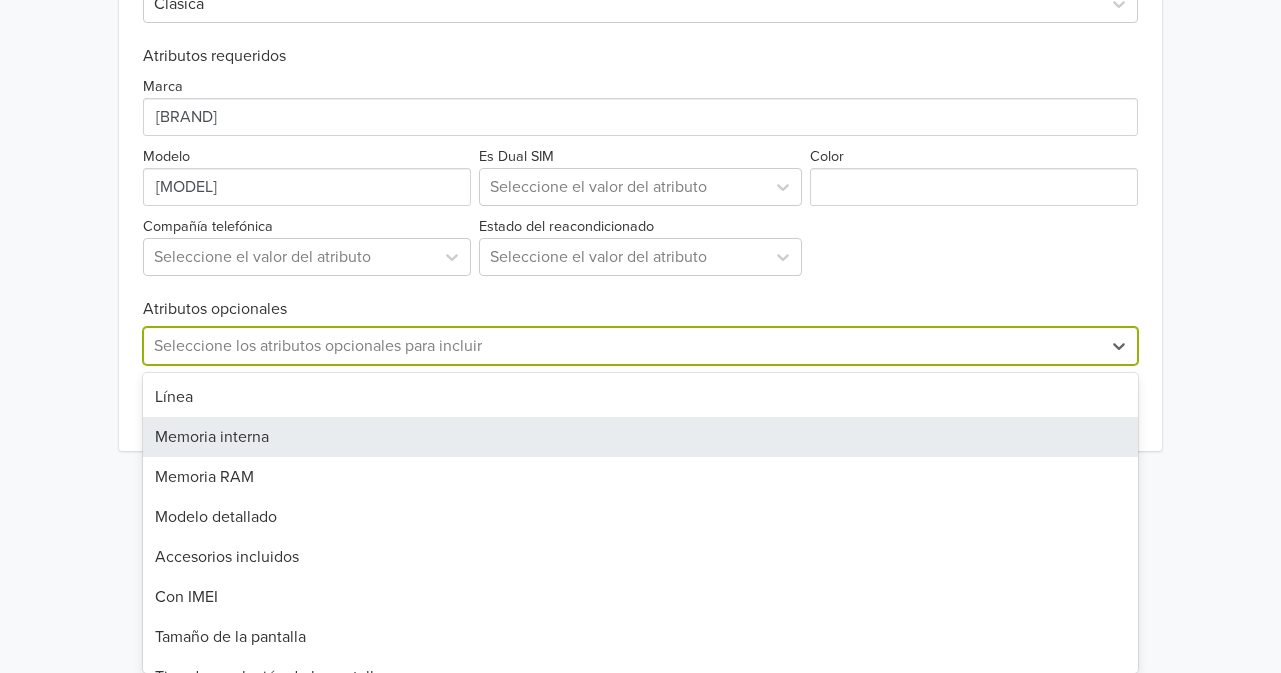 click on "Memoria interna" at bounding box center (640, 437) 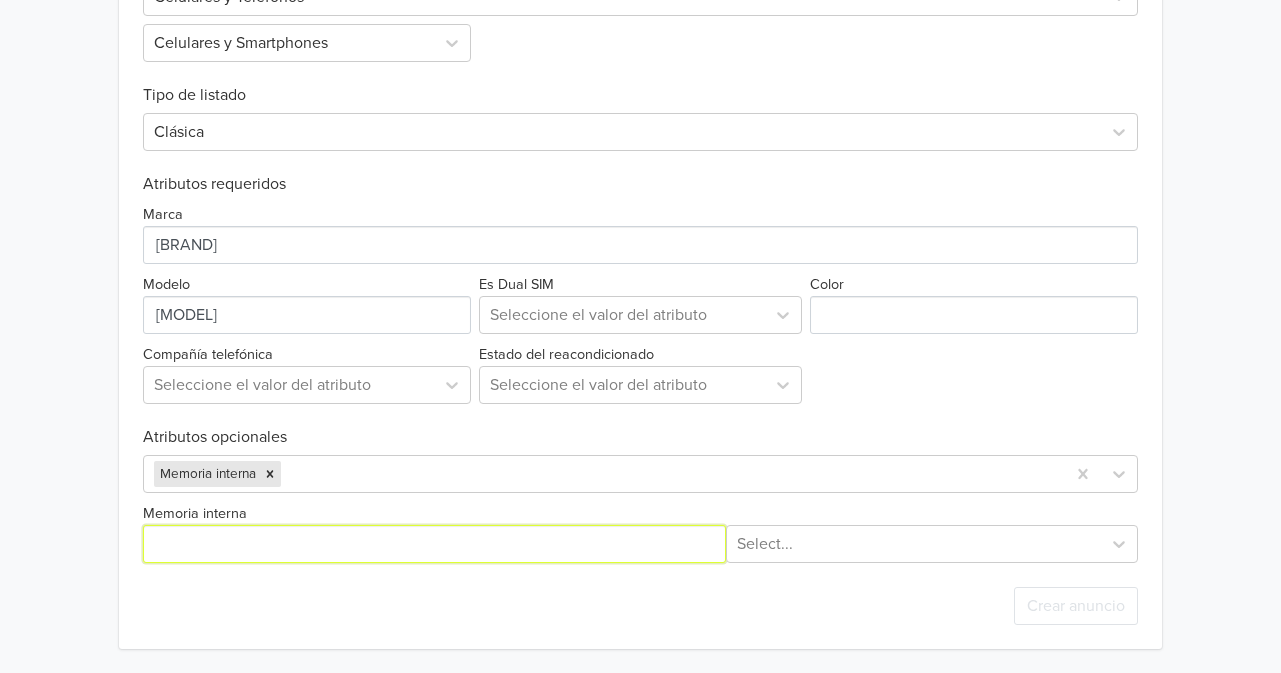click on "Memoria interna" at bounding box center (434, 544) 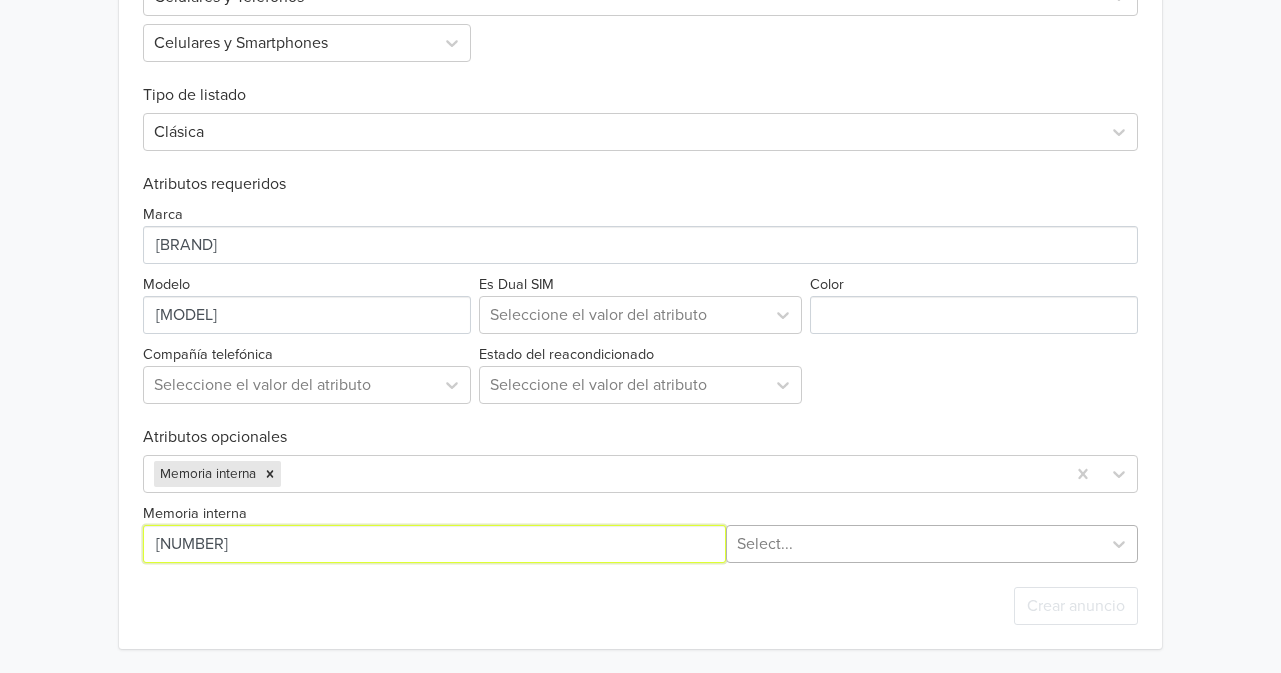 type on "256" 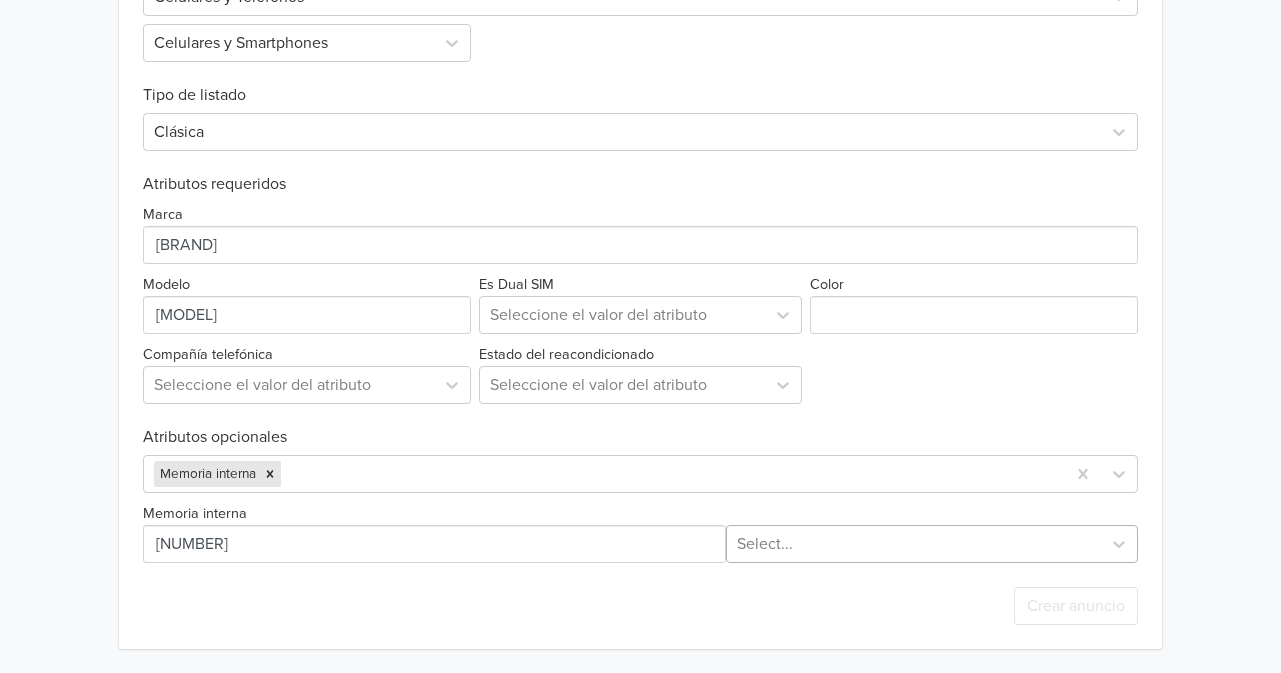 scroll, scrollTop: 798, scrollLeft: 0, axis: vertical 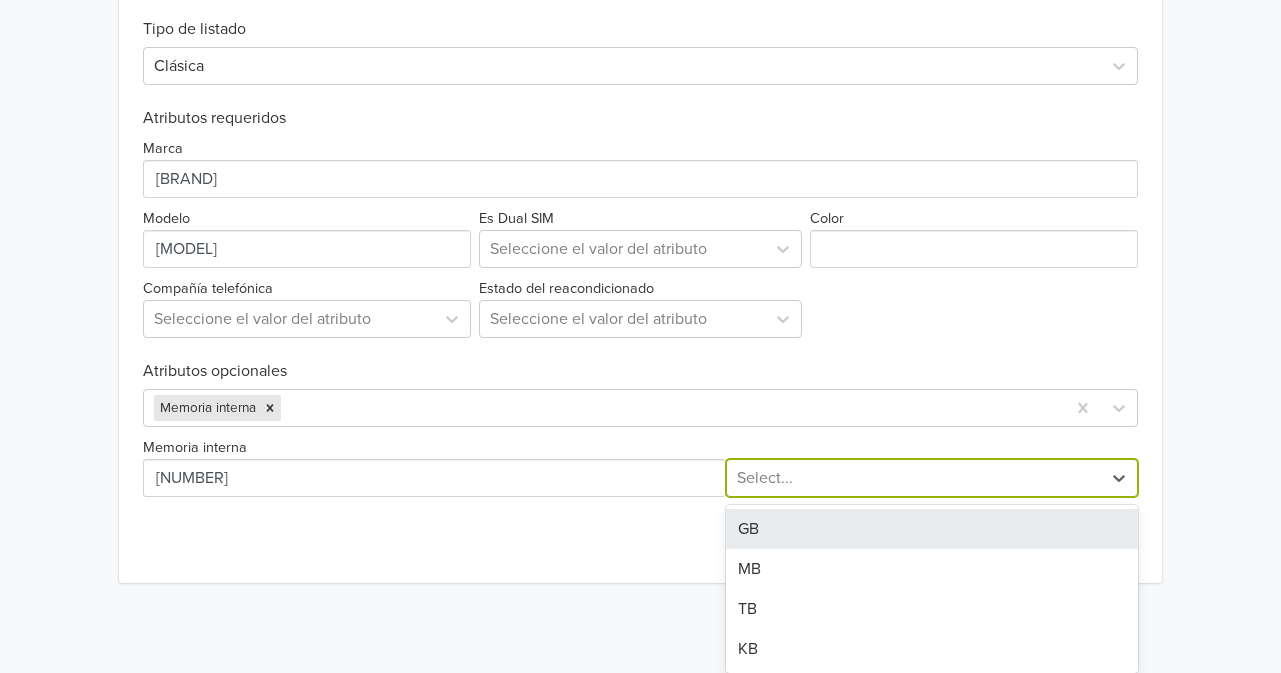 click on "4 results available. Use Up and Down to choose options, press Enter to select the currently focused option, press Escape to exit the menu, press Tab to select the option and exit the menu. Select... GB MB TB KB" at bounding box center [932, 478] 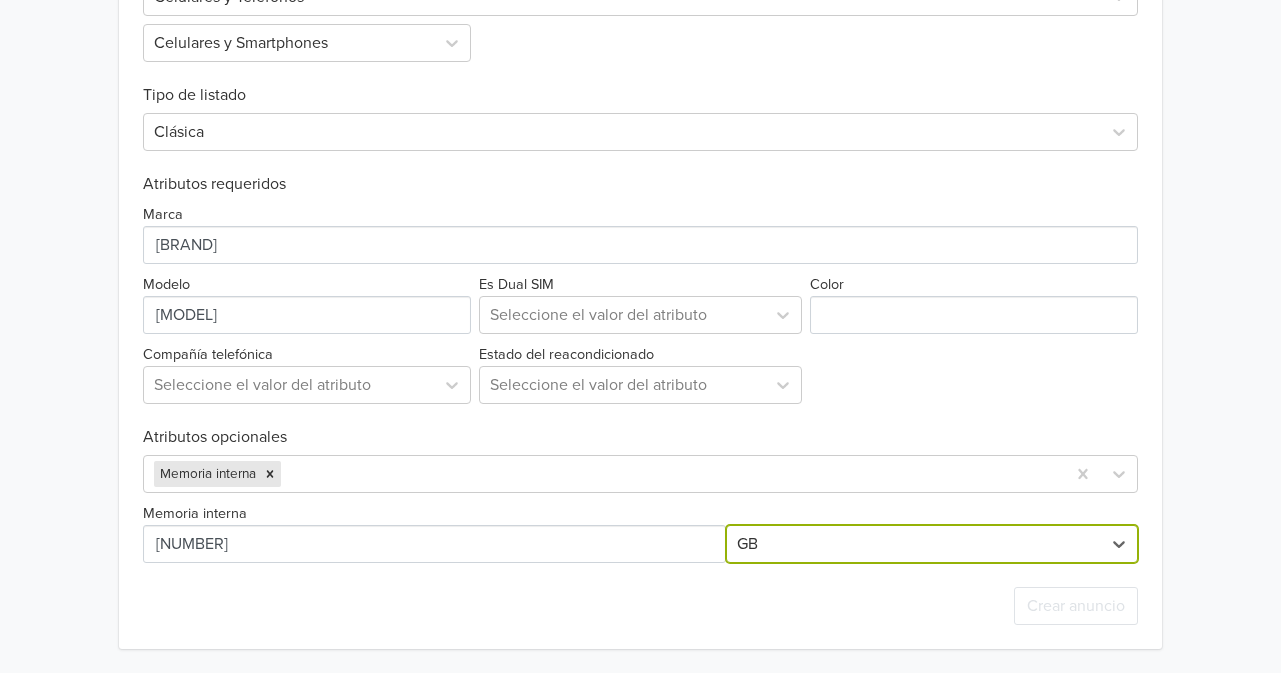 scroll, scrollTop: 732, scrollLeft: 0, axis: vertical 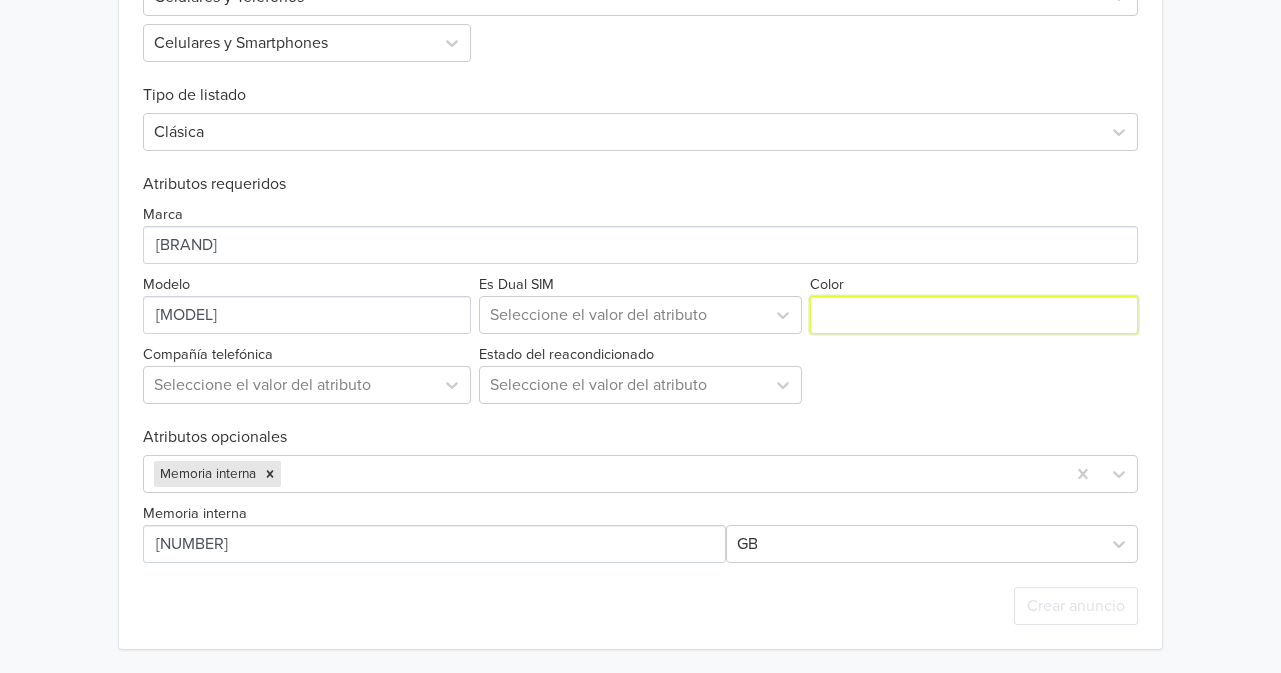 click on "Color" at bounding box center [974, 315] 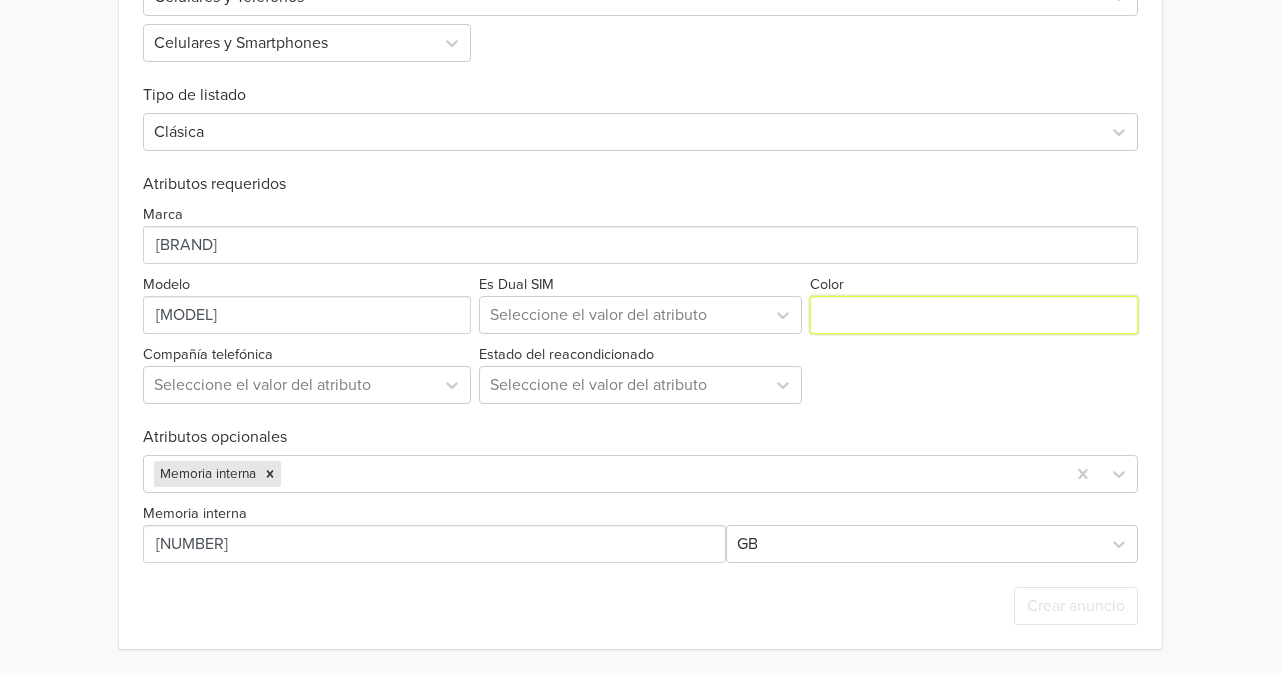 click on "Color" at bounding box center [974, 315] 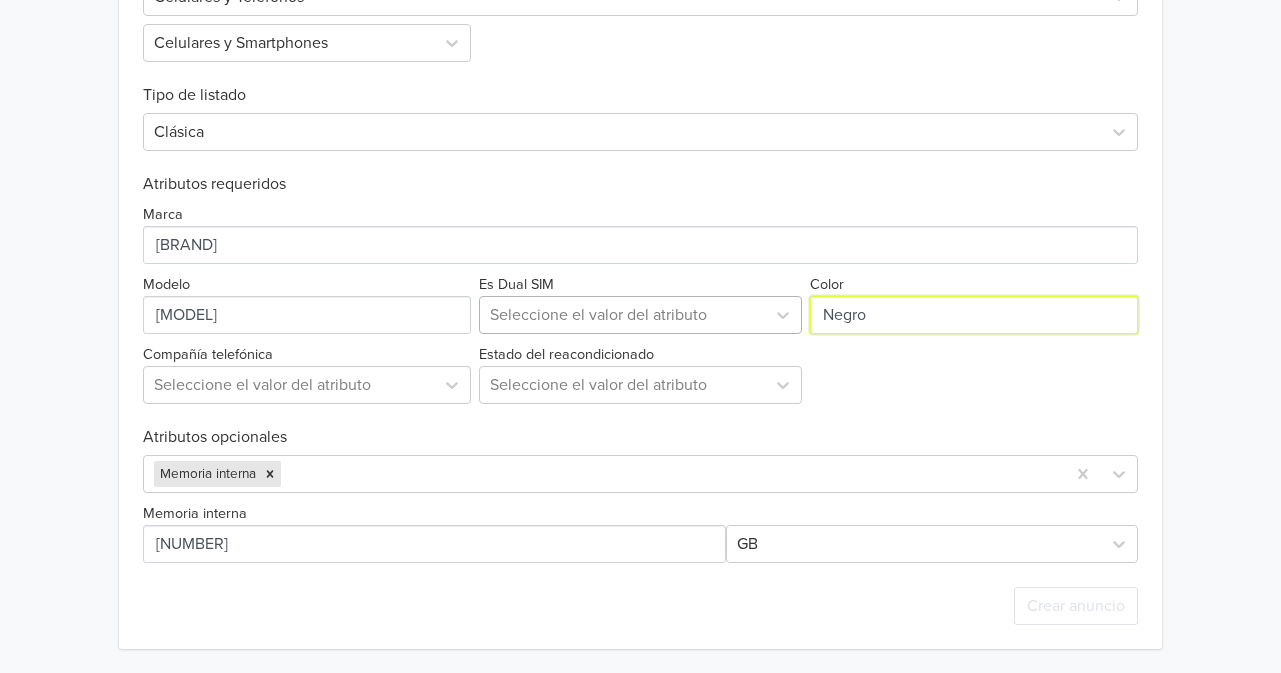 type on "Negro" 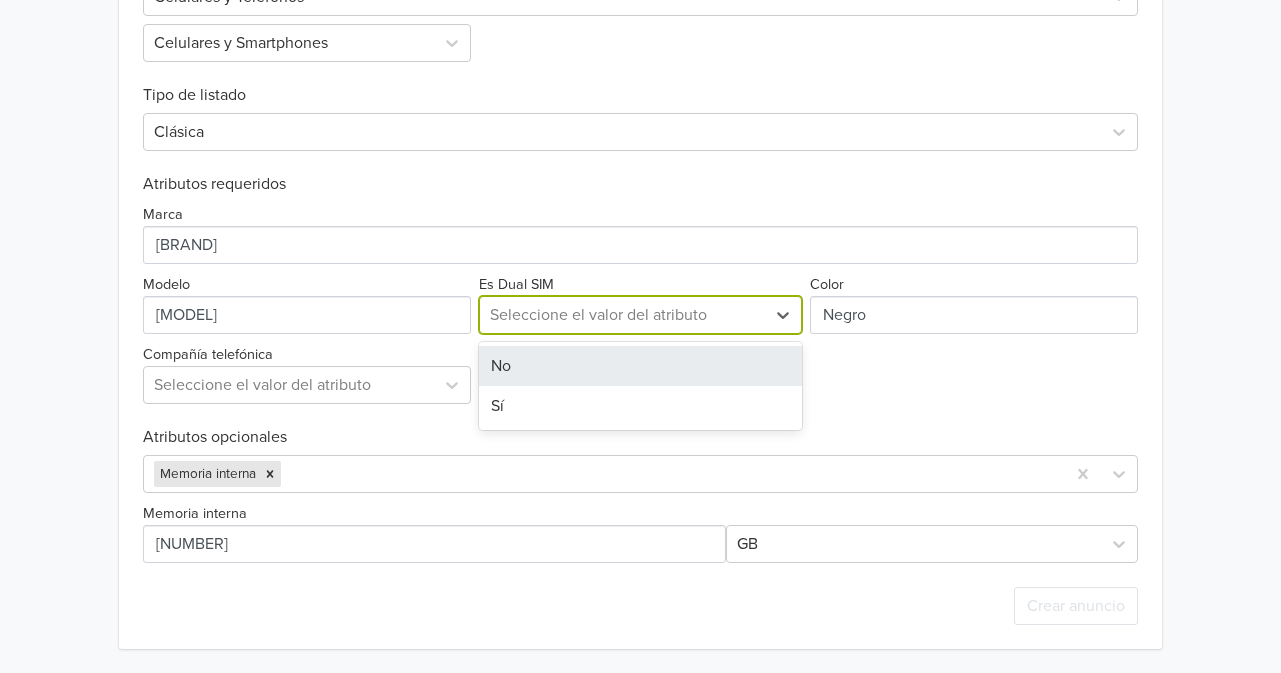 click at bounding box center [623, 315] 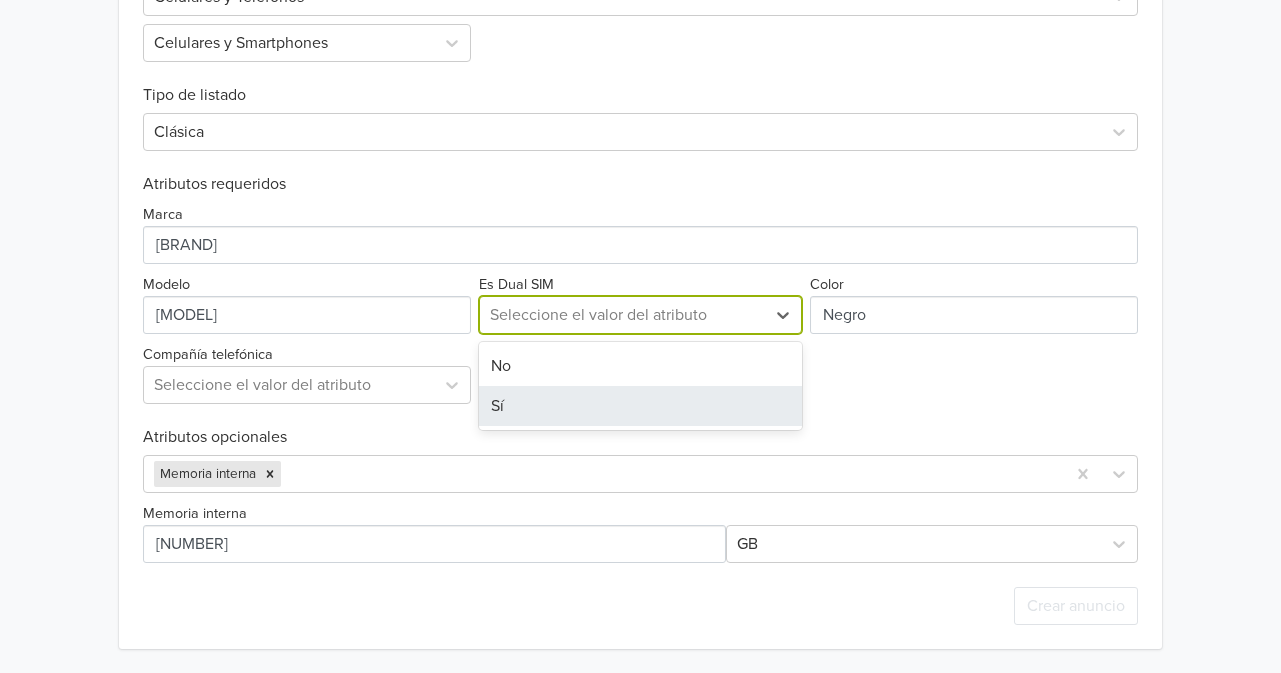 click on "Sí" at bounding box center (641, 406) 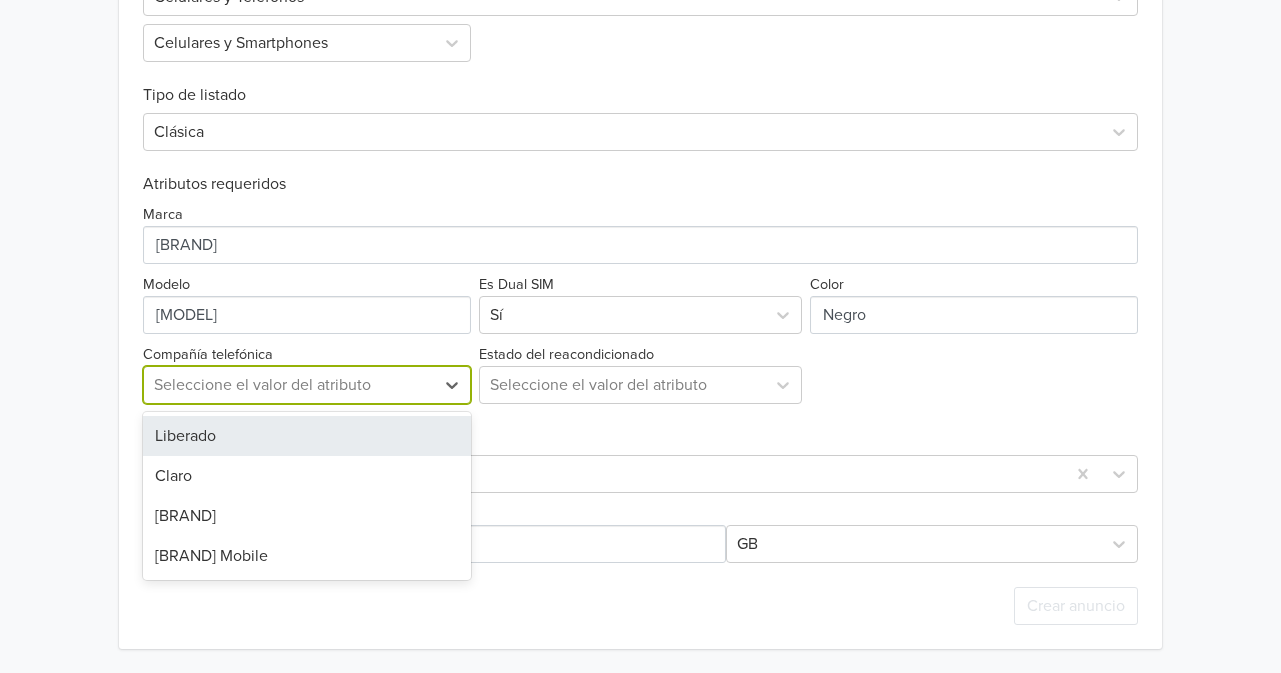 click at bounding box center (289, 385) 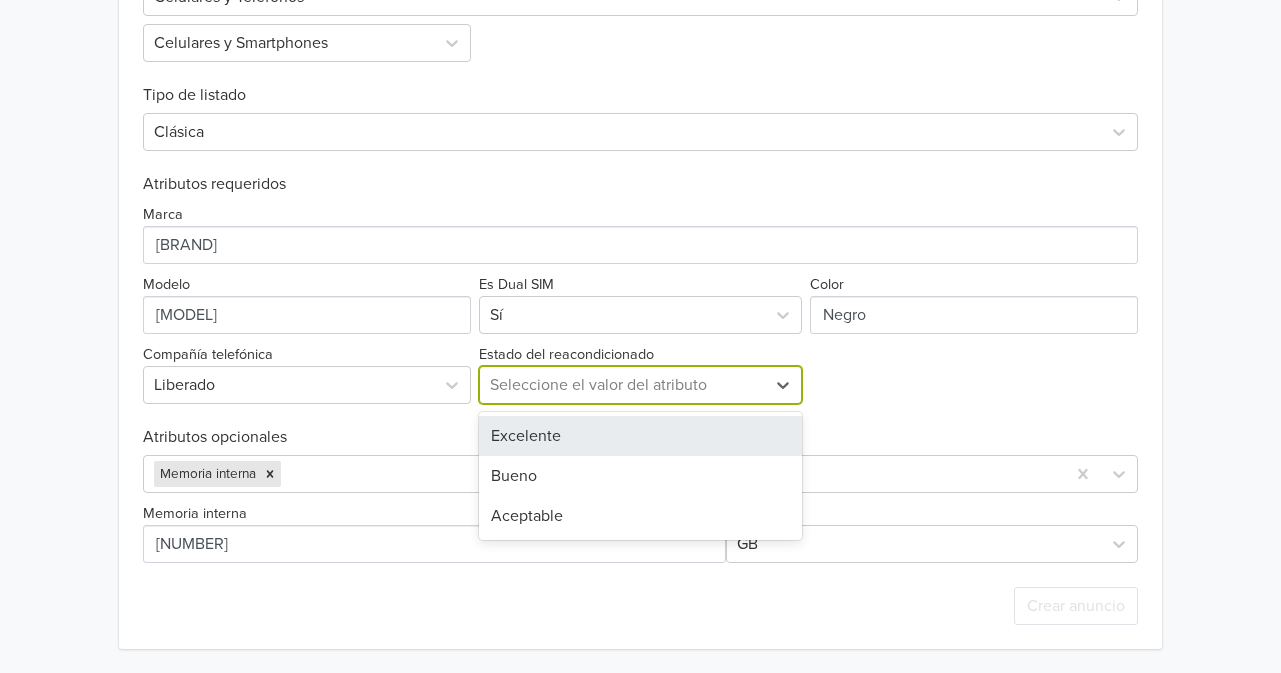 click at bounding box center (623, 385) 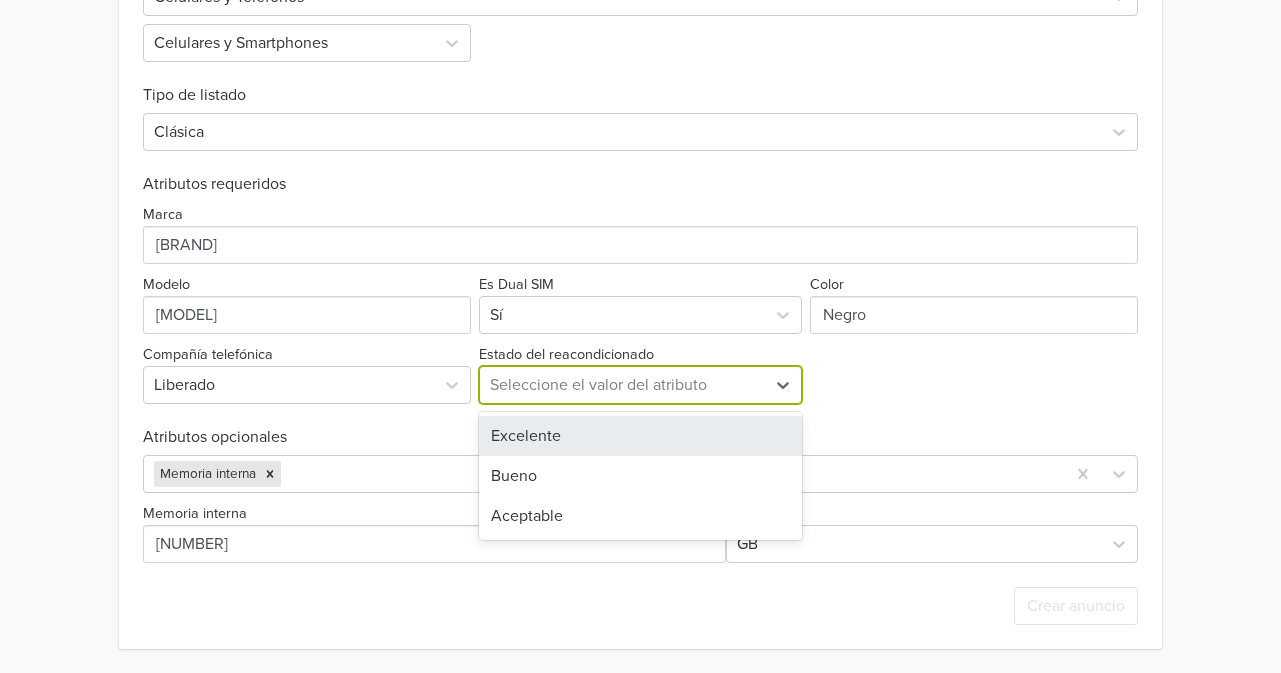 click on "Excelente" at bounding box center [641, 436] 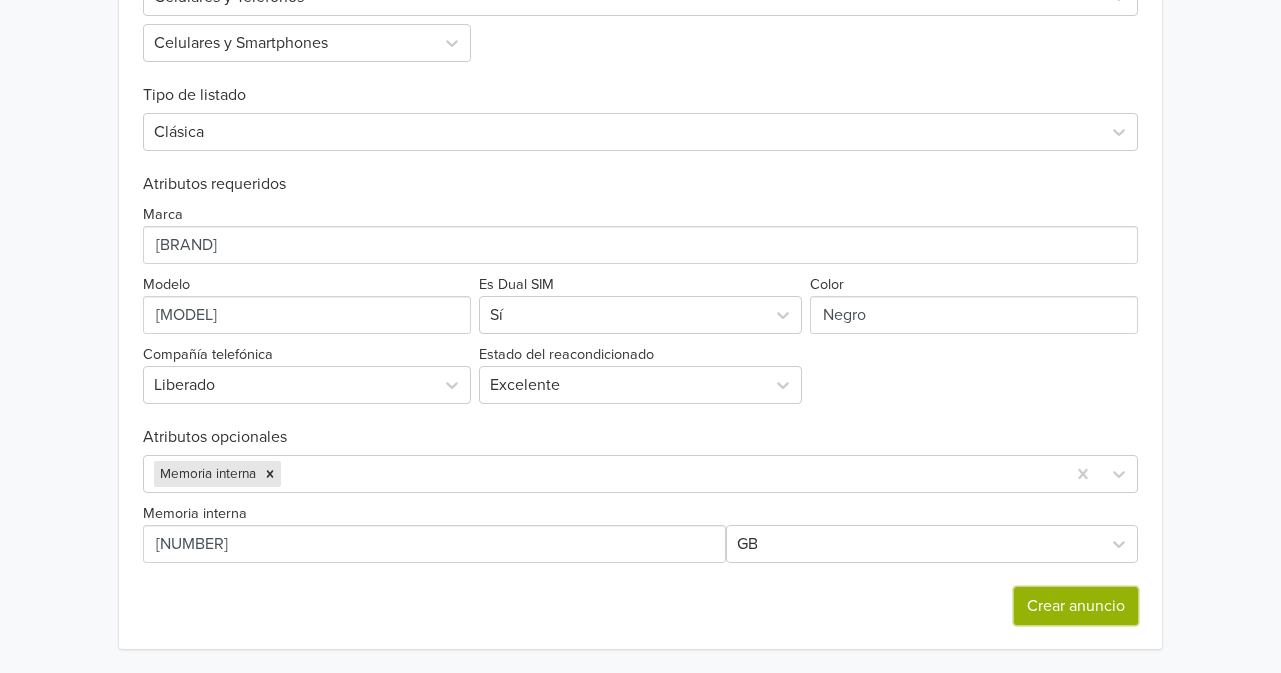 click on "Crear anuncio" at bounding box center (1076, 606) 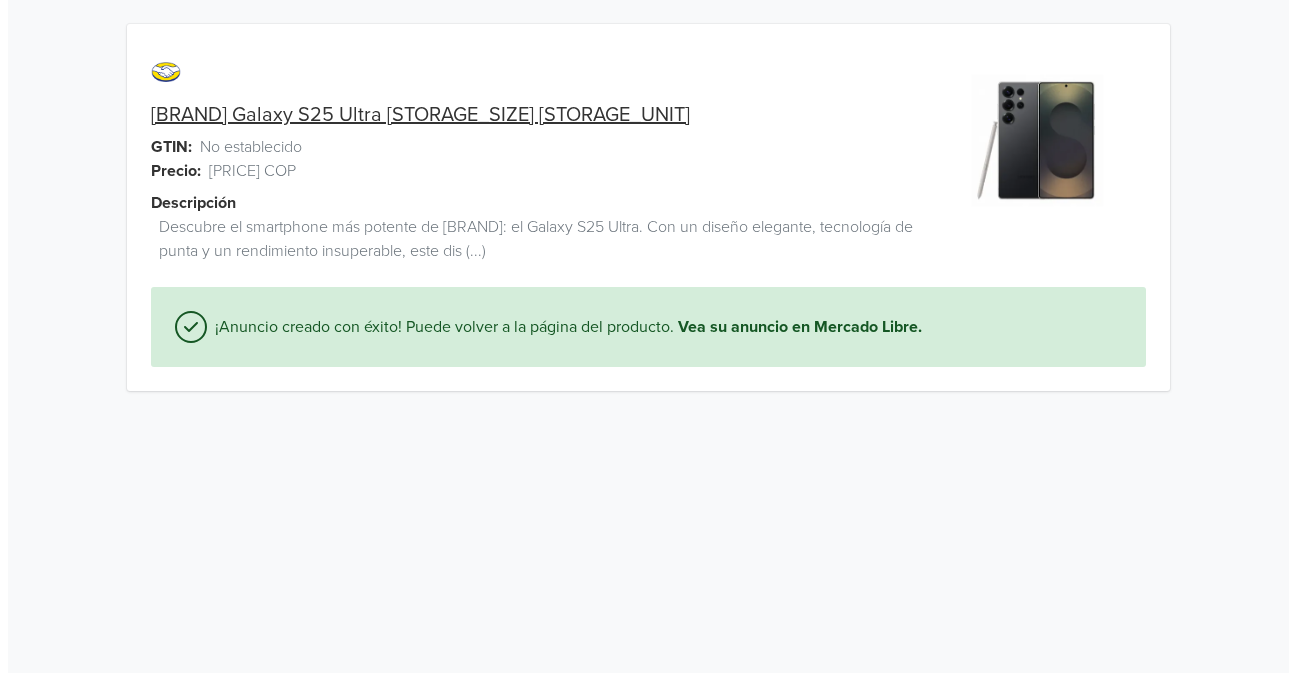 scroll, scrollTop: 0, scrollLeft: 0, axis: both 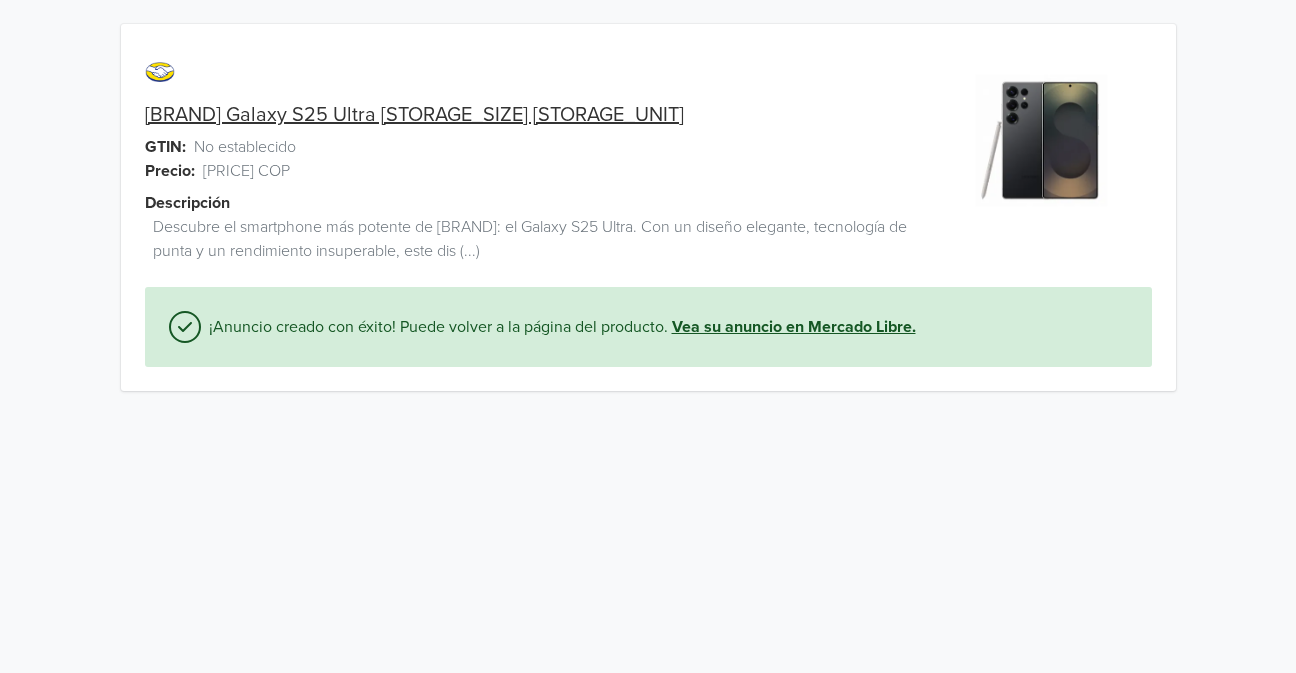 click on "Vea su anuncio en Mercado Libre." at bounding box center (794, 327) 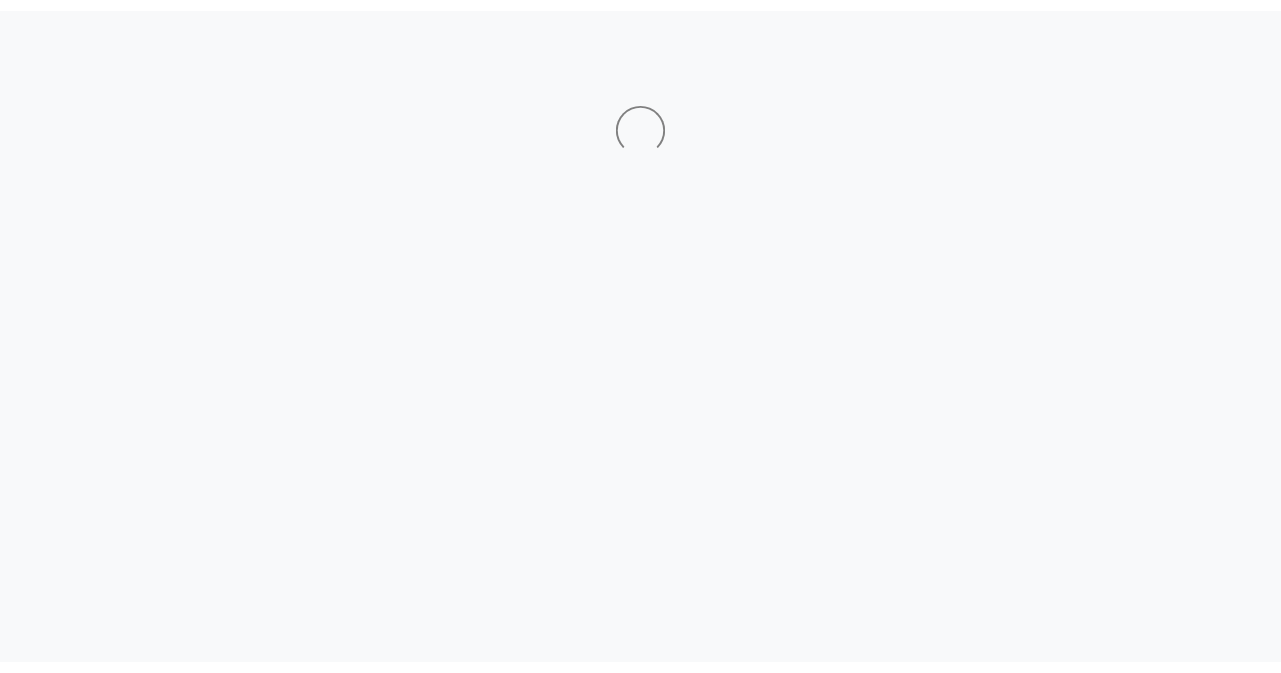 scroll, scrollTop: 0, scrollLeft: 0, axis: both 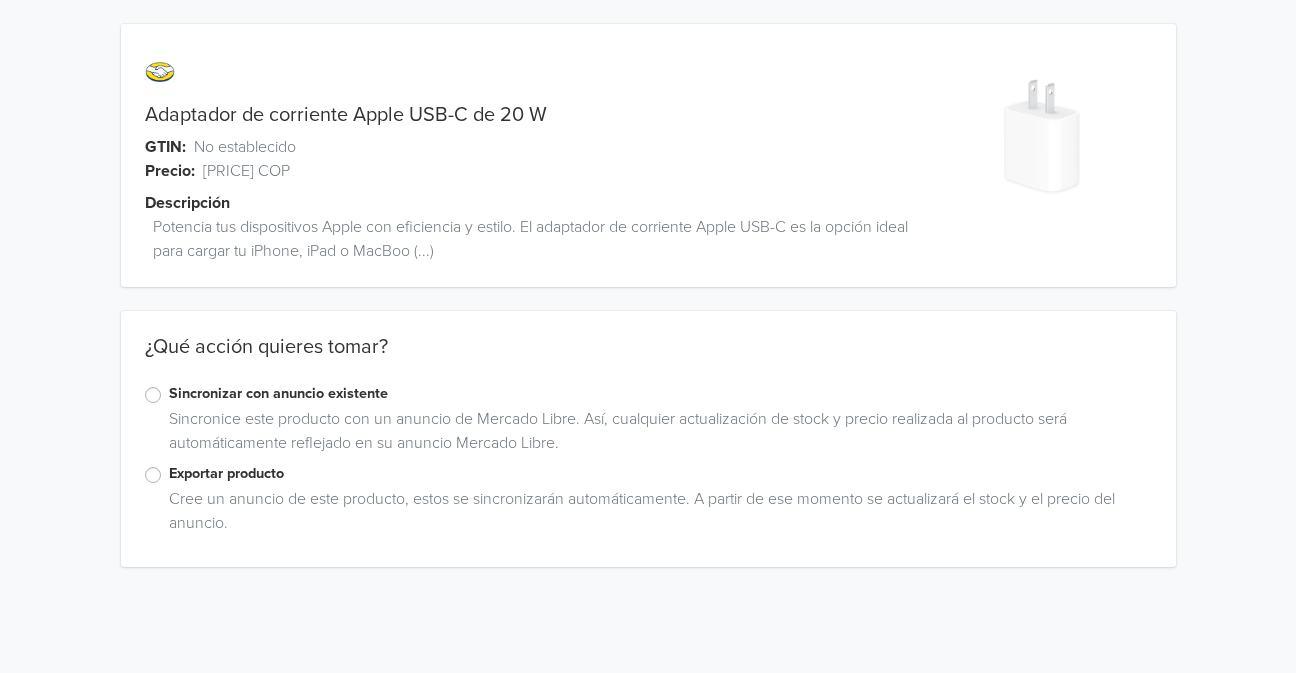 click on "Exportar producto" at bounding box center [660, 474] 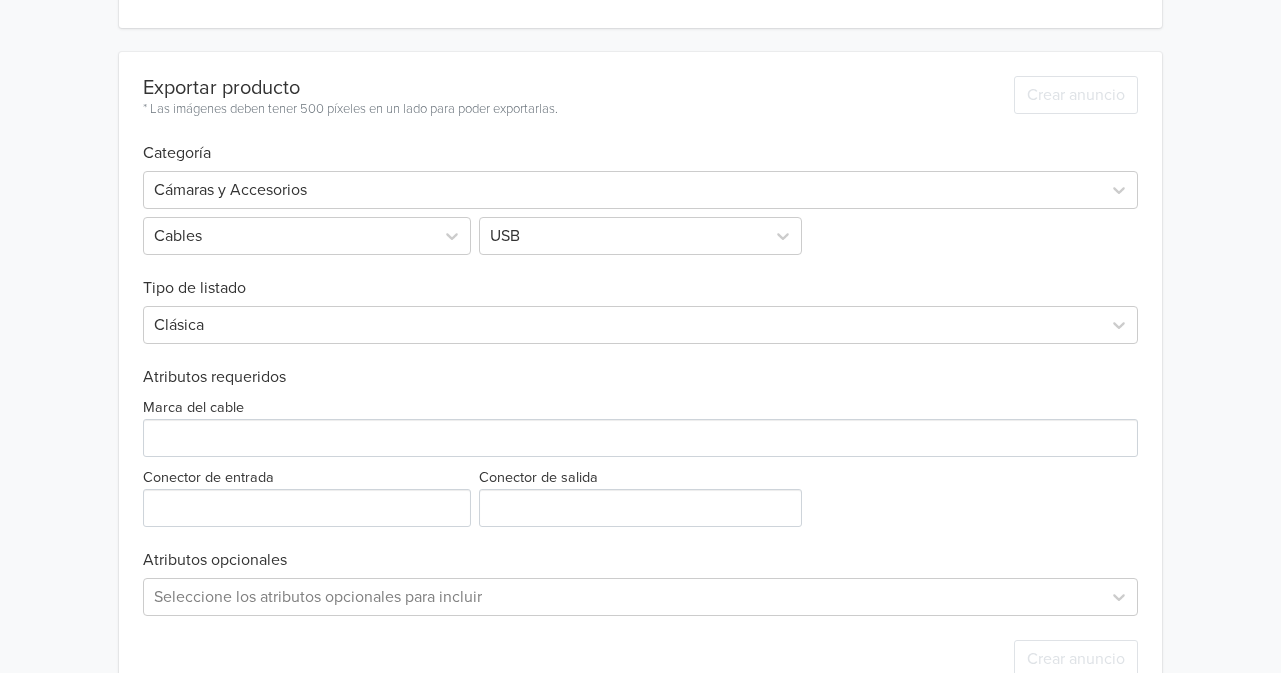 scroll, scrollTop: 592, scrollLeft: 0, axis: vertical 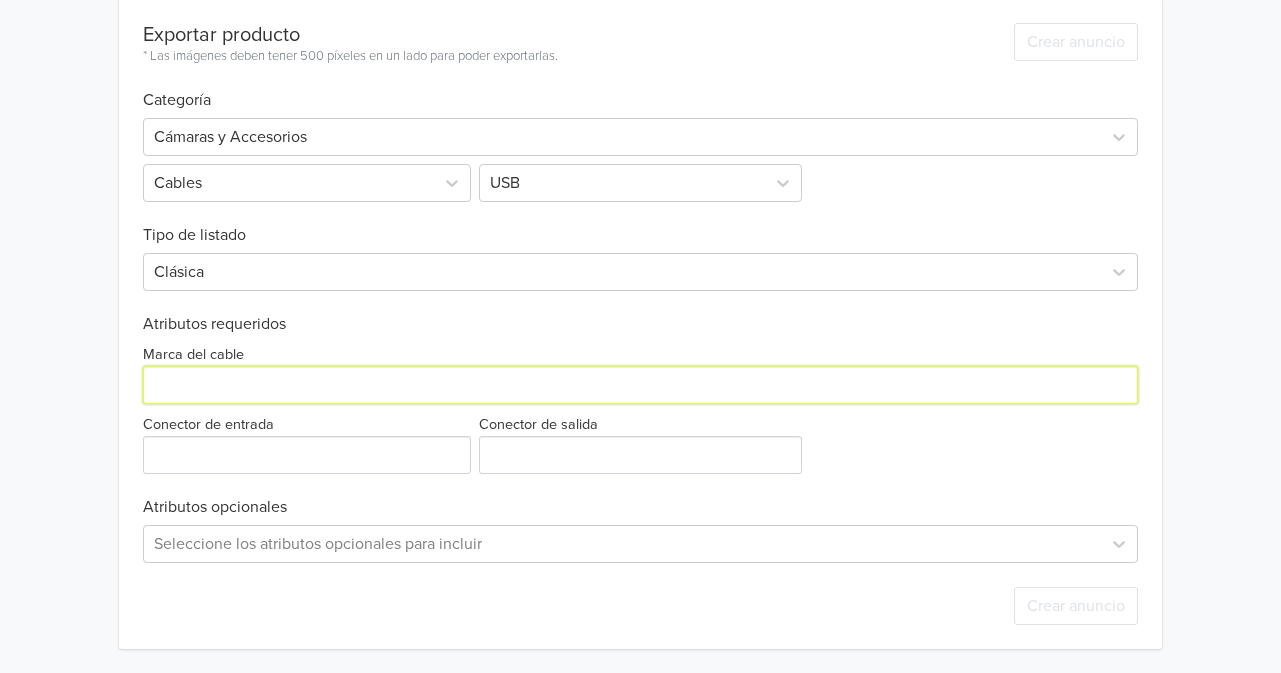 click on "Marca del cable" at bounding box center [640, 385] 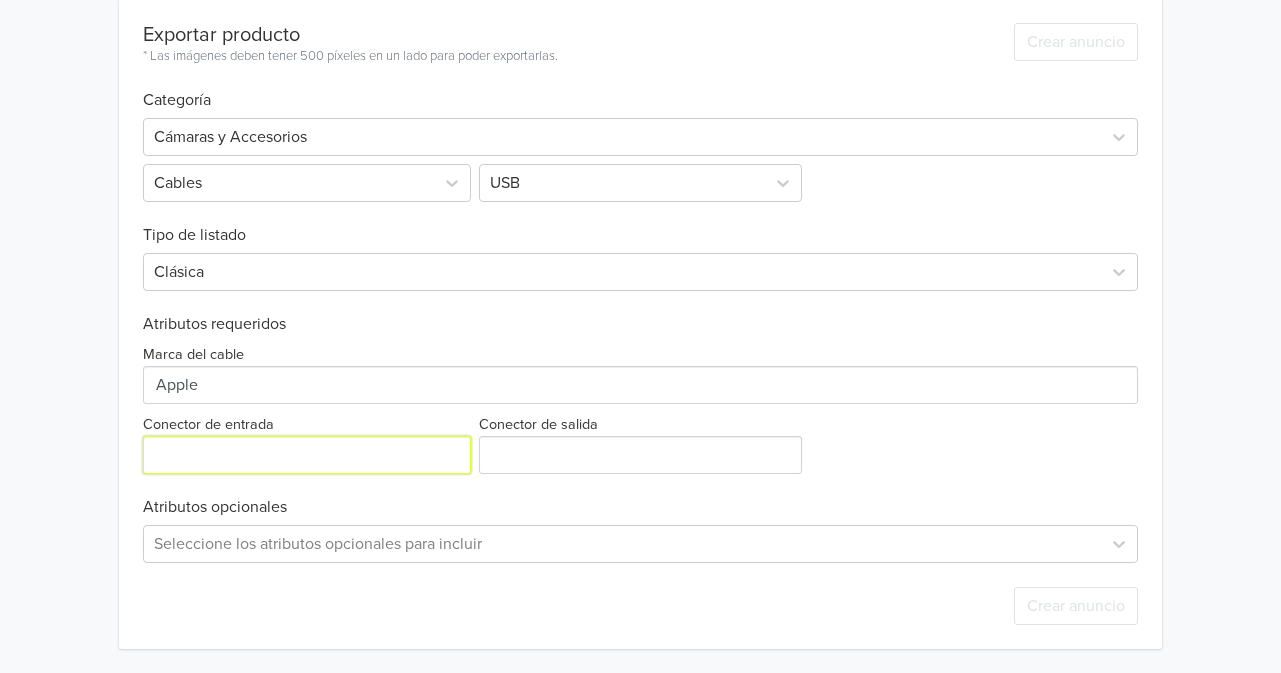 click on "Conector de entrada" at bounding box center [307, 455] 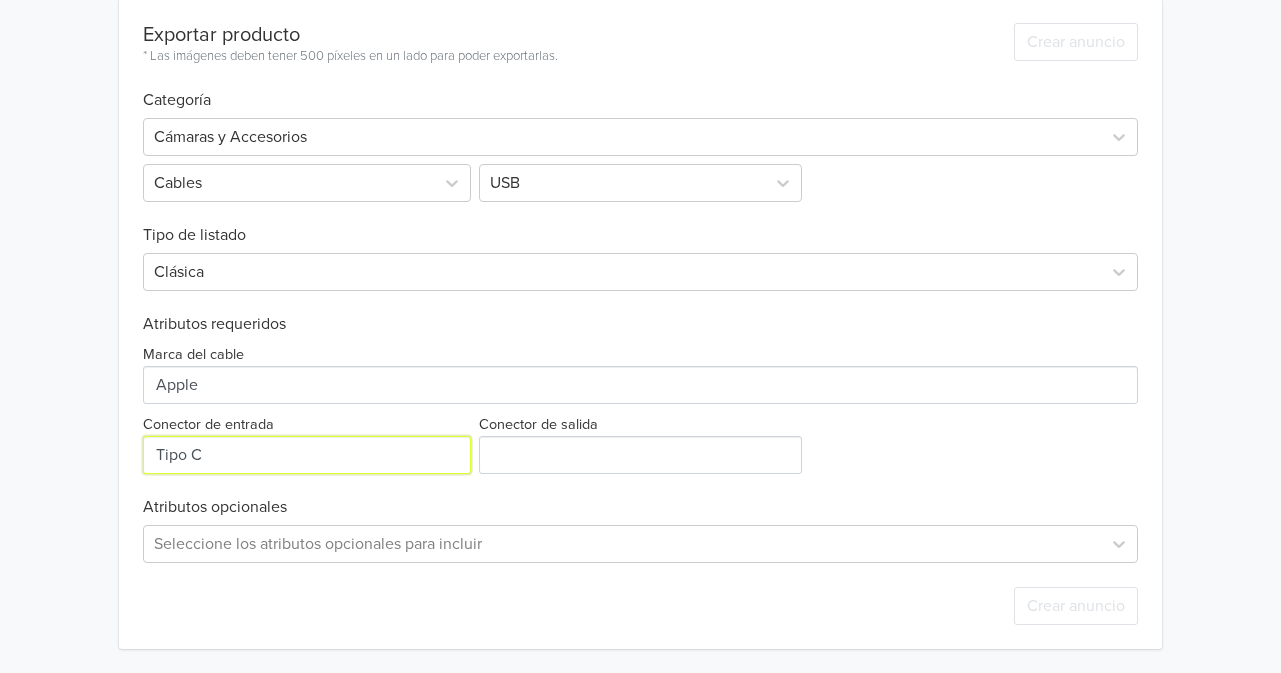 type on "Tipo C" 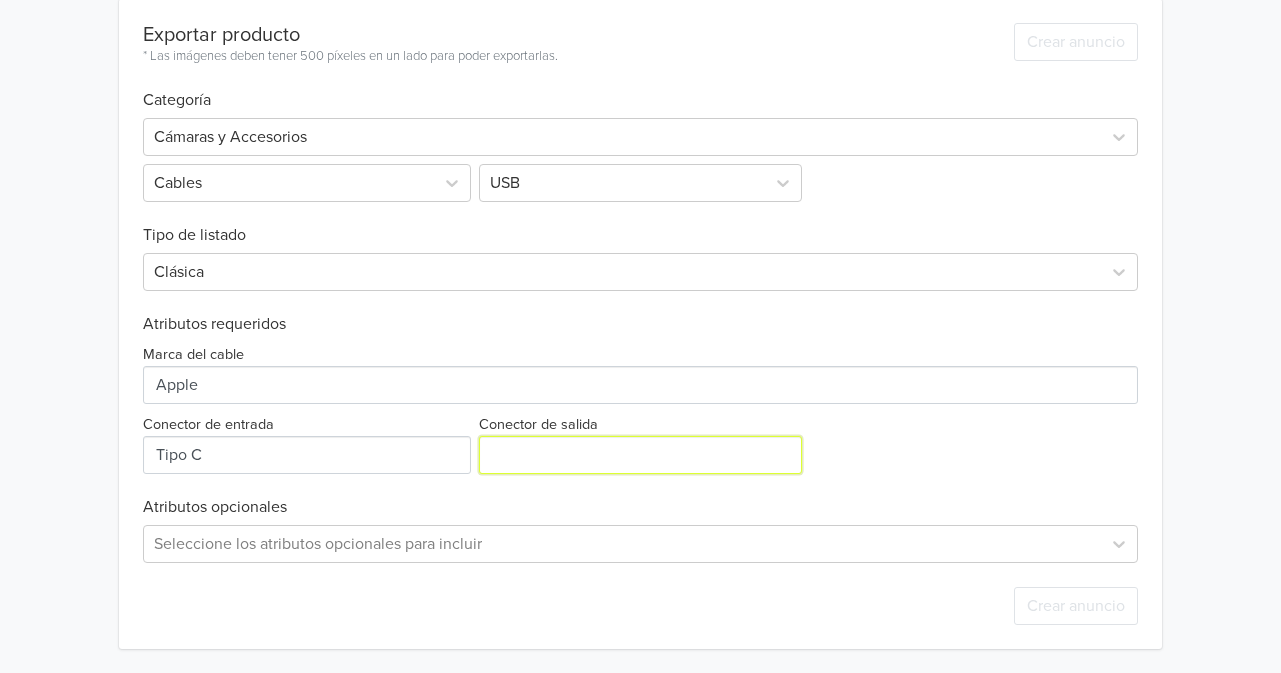 click on "Conector de salida" at bounding box center (641, 455) 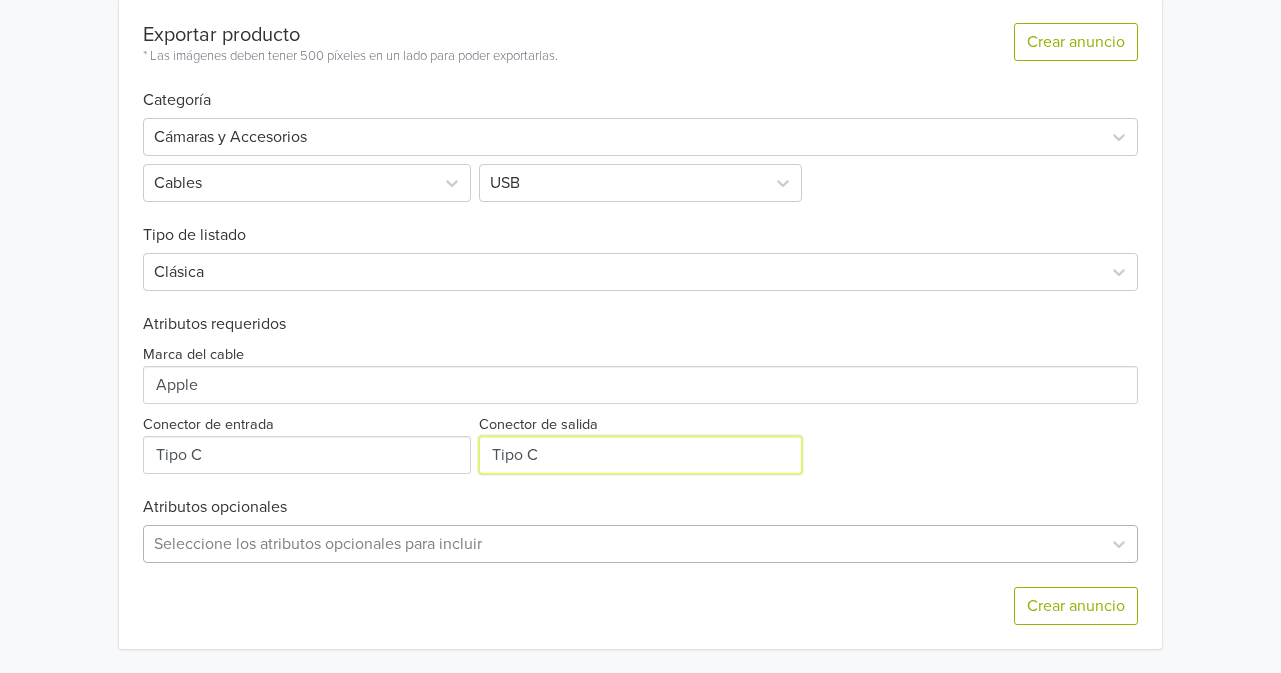 type on "Tipo C" 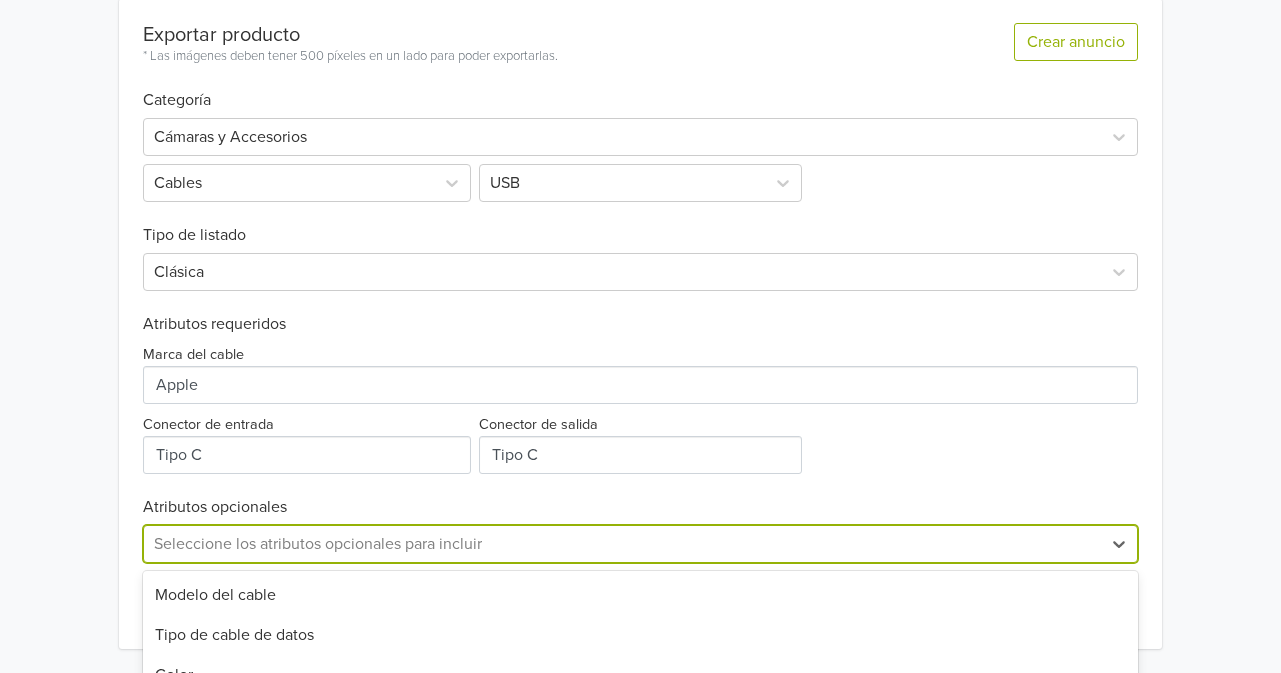 scroll, scrollTop: 790, scrollLeft: 0, axis: vertical 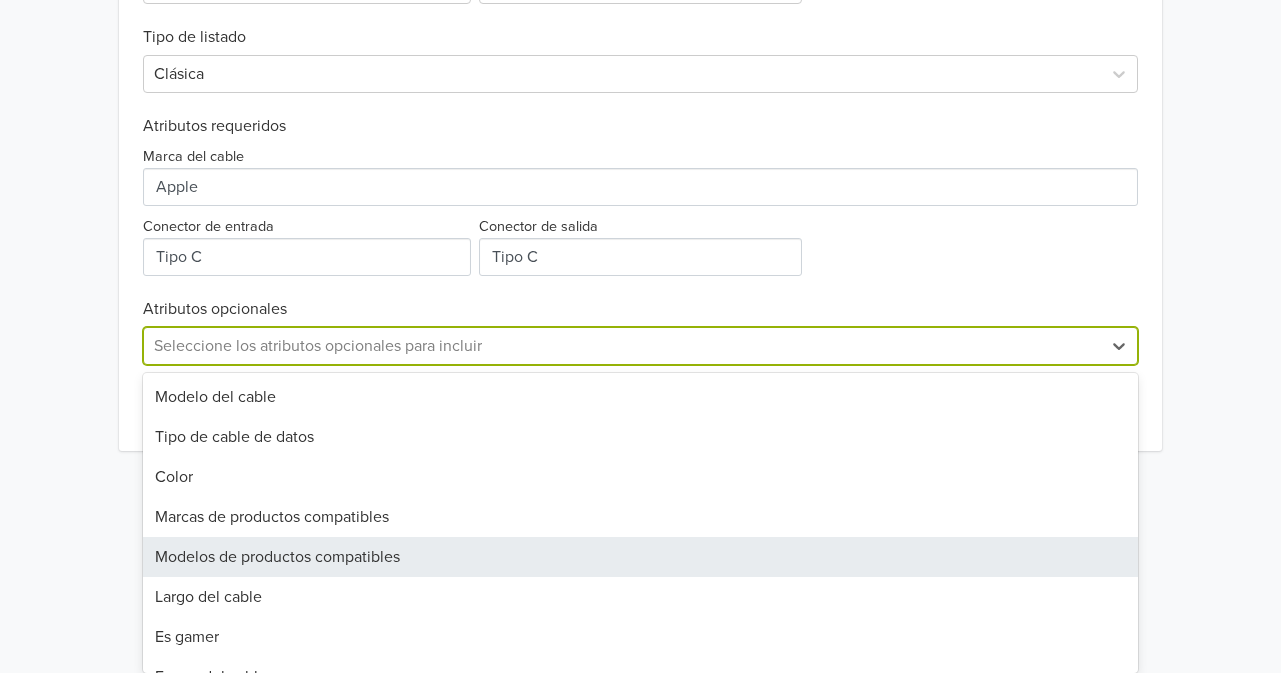 click on "23 results available. Use Up and Down to choose options, press Enter to select the currently focused option, press Escape to exit the menu, press Tab to select the option and exit the menu. Seleccione los atributos opcionales para incluir Modelo del cable Tipo de cable de datos Color Marcas de productos compatibles Modelos de productos compatibles Largo del cable Es gamer Forma del cable Velocidad máxima de transferencia de datos Material de la cubierta MPN Es kit Versión del puerto USB Fuente del producto Fabricante Modelo alfanumérico Homologación Anatel Nº Número de certificado de seguridad eléctrica Ancho del paquete del seller Largo del paquete del seller Altura del paquete del seller Tipo de paquete del seller Peso del paquete del seller" at bounding box center (640, 346) 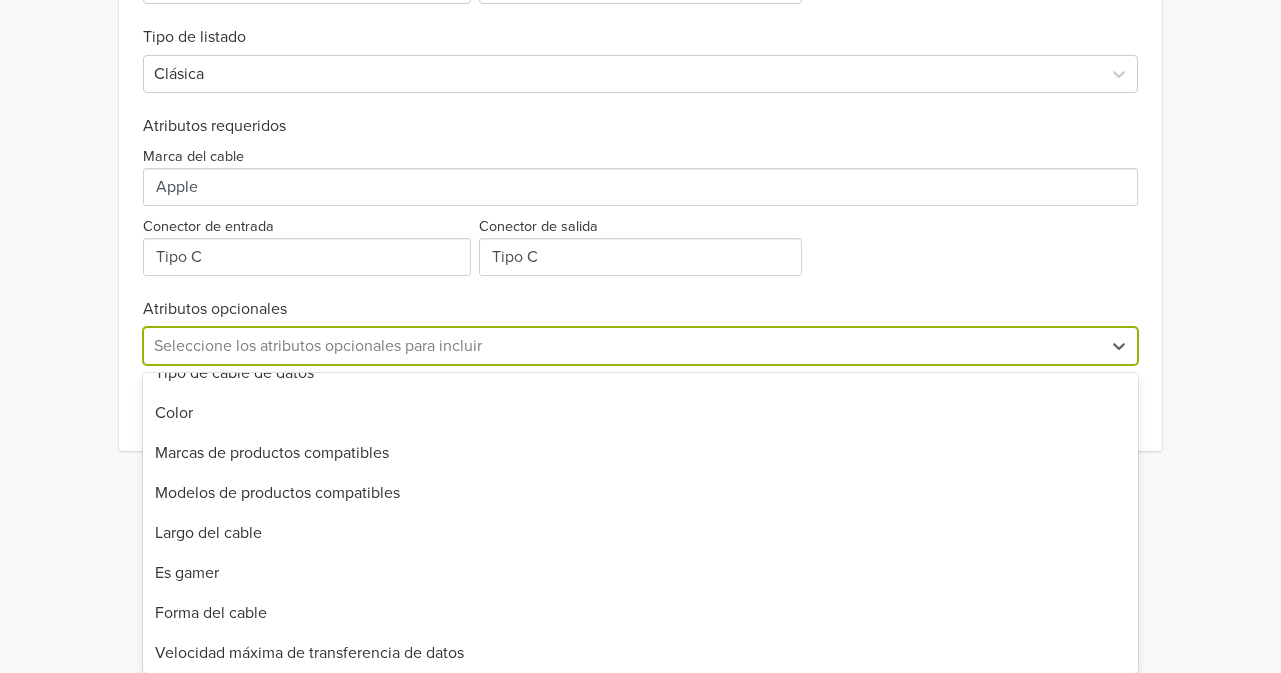 scroll, scrollTop: 0, scrollLeft: 0, axis: both 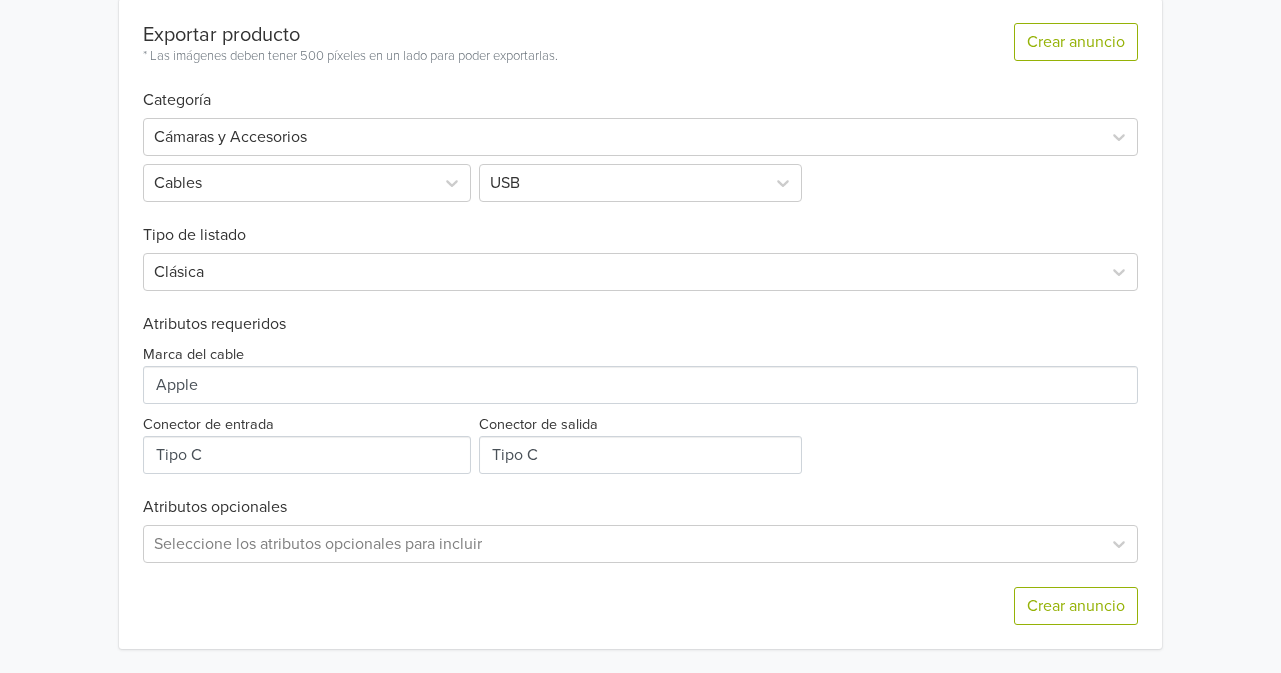 click on "Exportar producto * Las imágenes deben tener 500 píxeles en un lado para poder exportarlas. Crear anuncio Categoría Cámaras y Accesorios Cables USB Tipo de listado Clásica Atributos requeridos Marca del cable Conector de entrada Conector de salida Atributos opcionales Seleccione los atributos opcionales para incluir Crear anuncio" at bounding box center [640, 324] 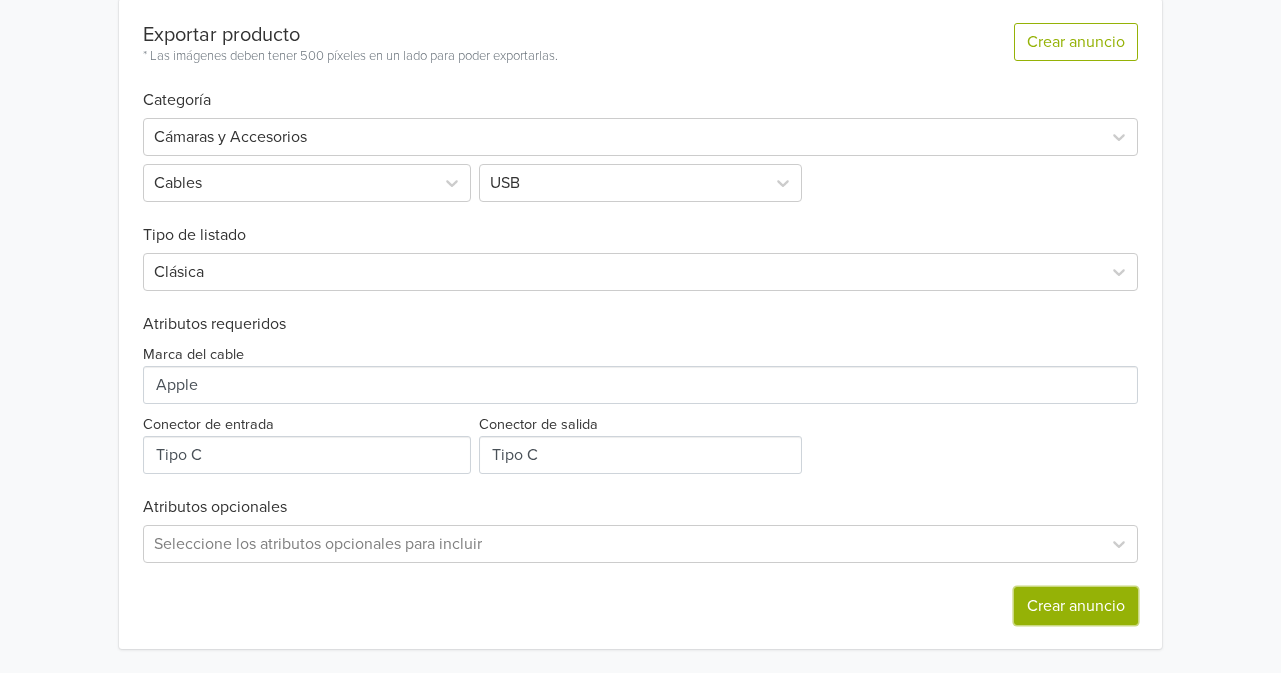 click on "Crear anuncio" at bounding box center [1076, 606] 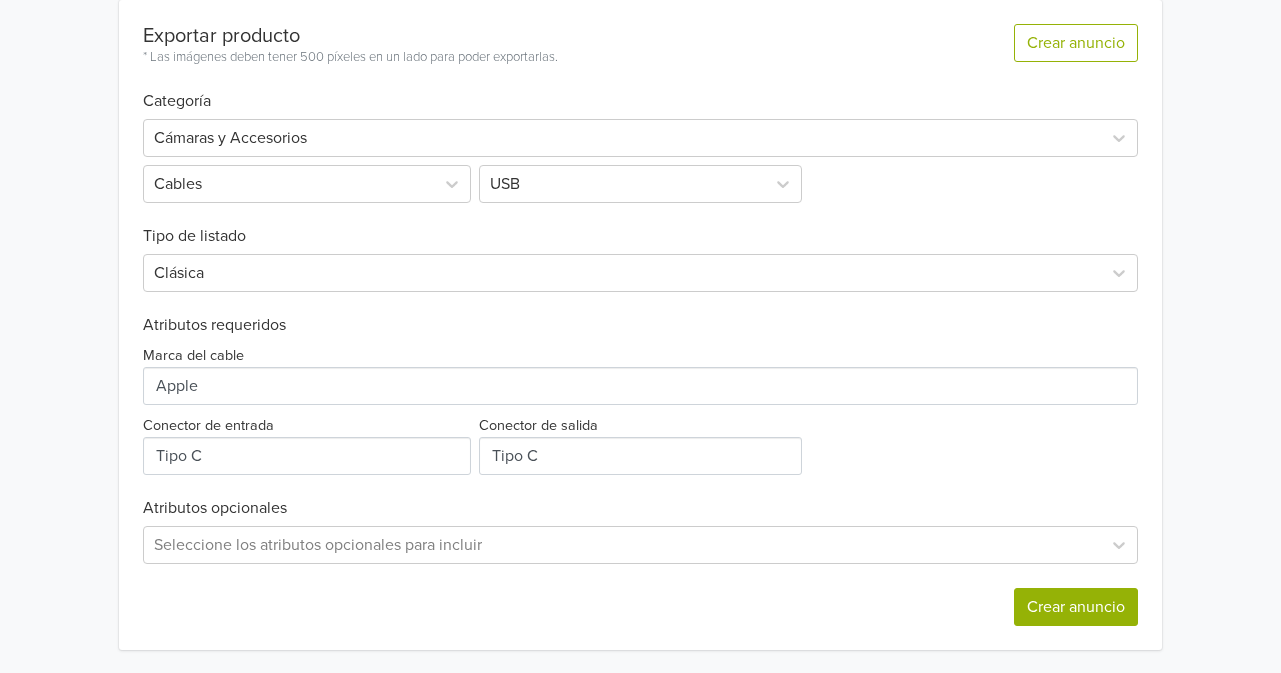 scroll, scrollTop: 0, scrollLeft: 0, axis: both 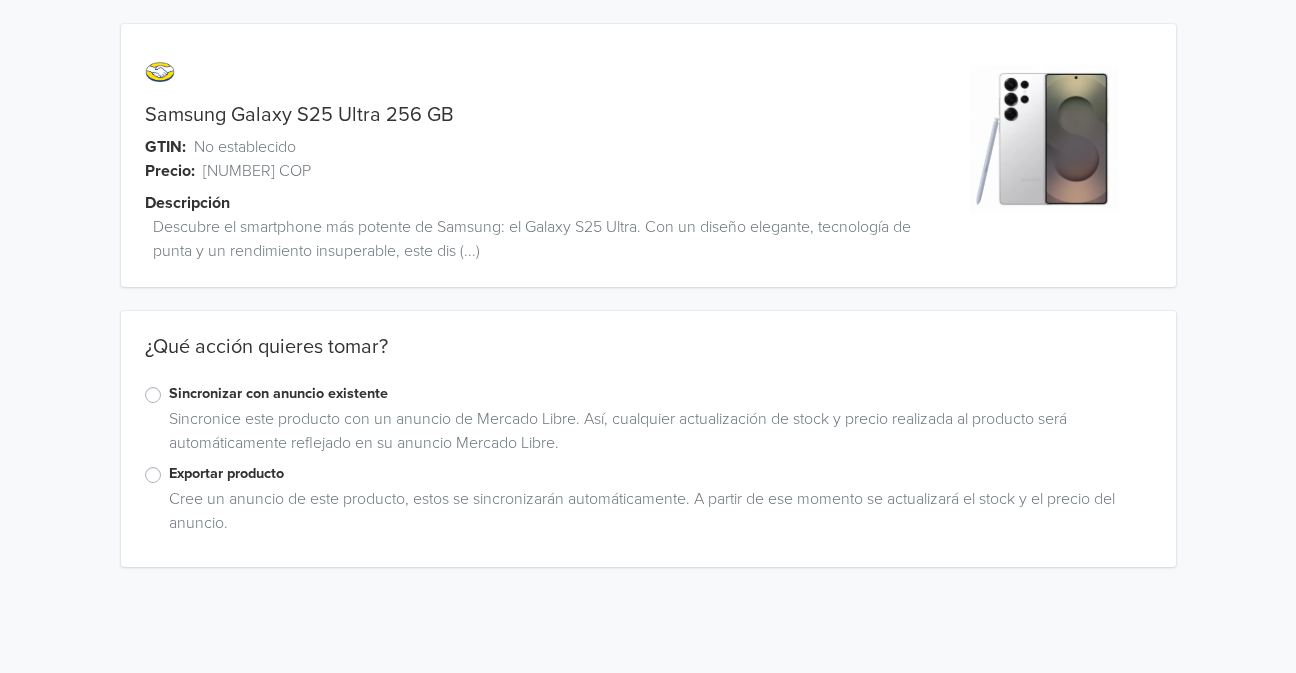 click on "Exportar producto" at bounding box center (660, 474) 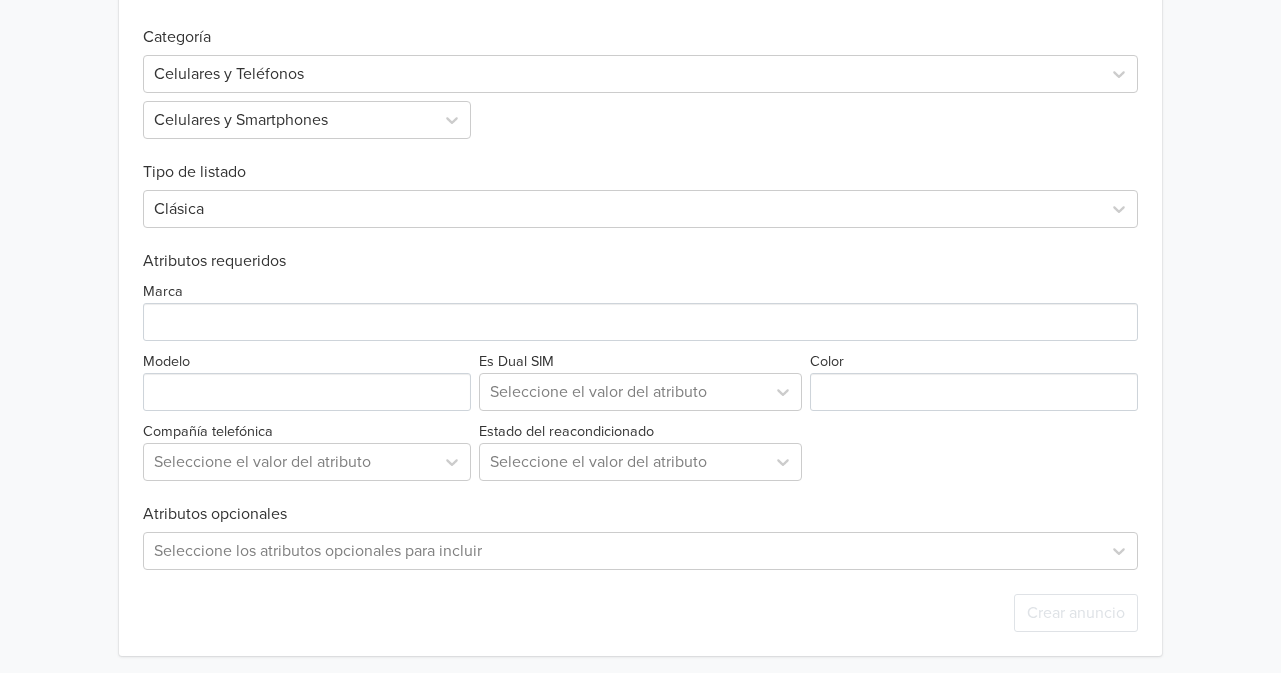 scroll, scrollTop: 662, scrollLeft: 0, axis: vertical 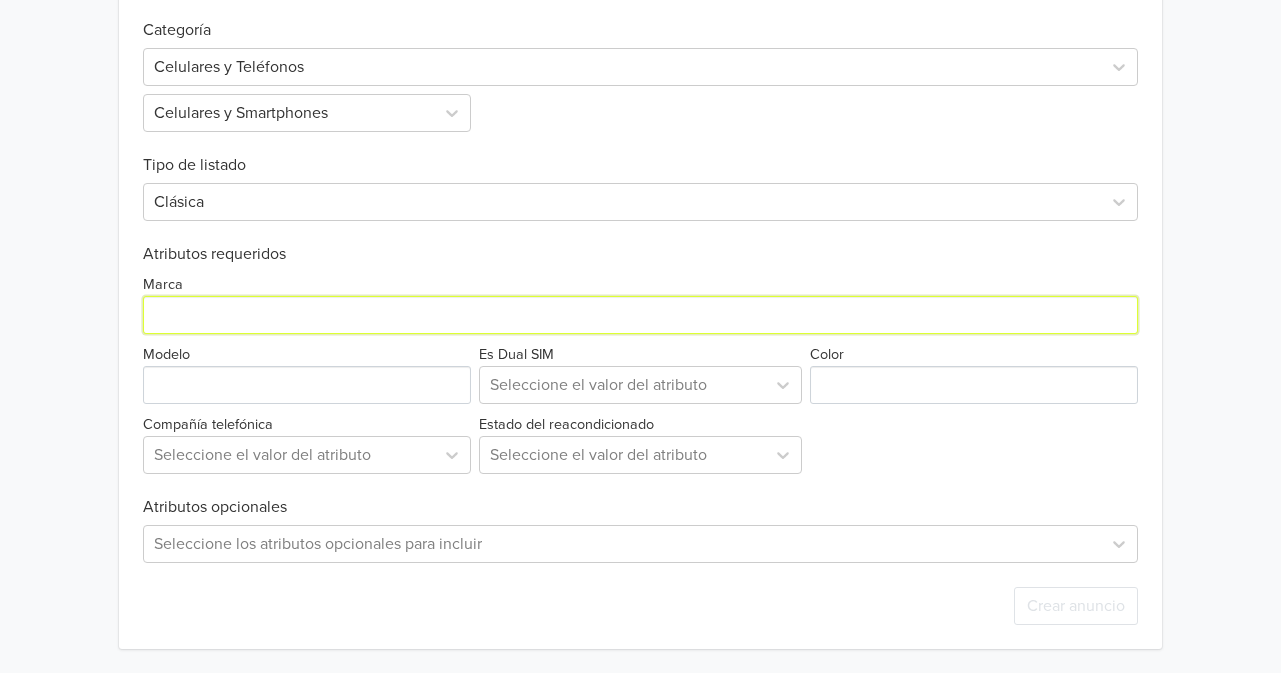 click on "Marca" at bounding box center (640, 315) 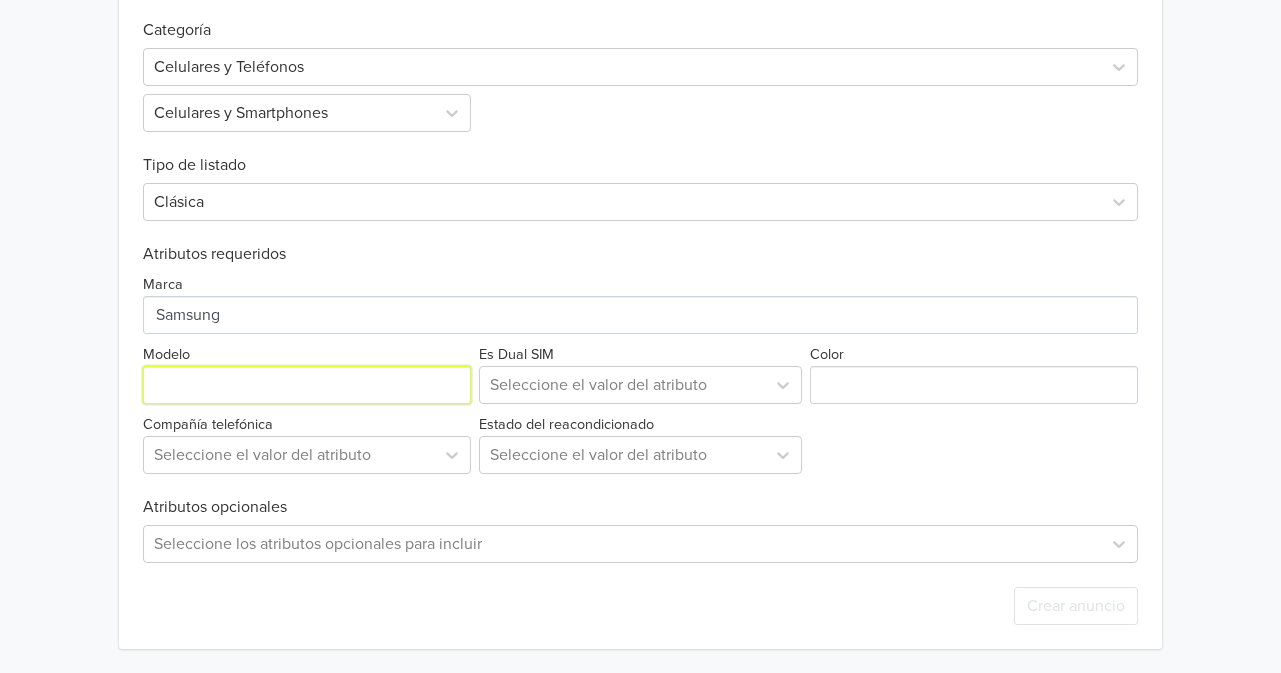 click on "Modelo" at bounding box center [307, 385] 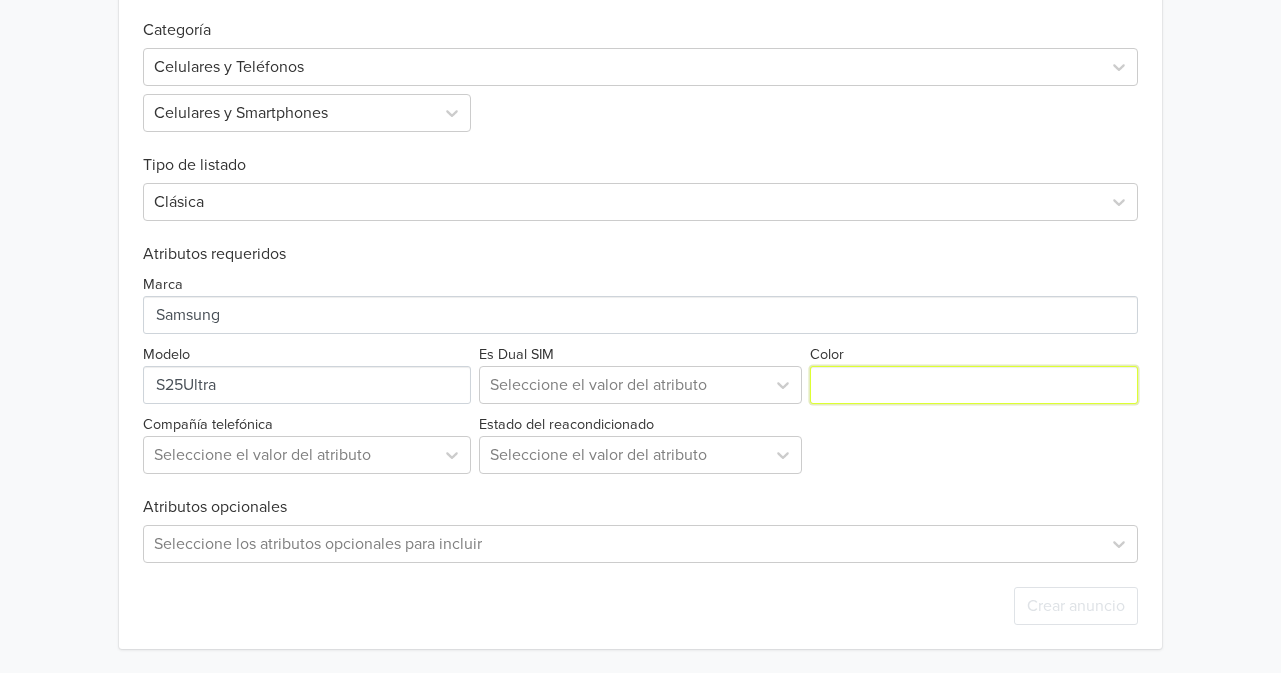 click on "Color" at bounding box center [974, 385] 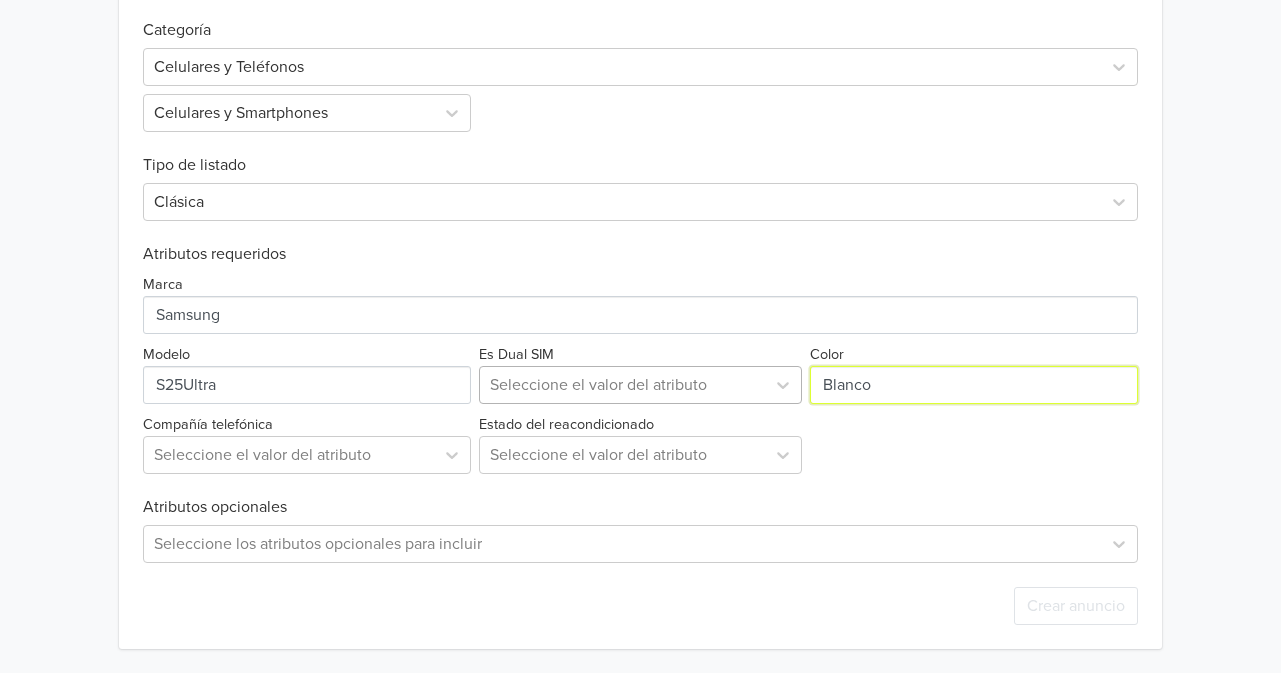 type on "Blanco" 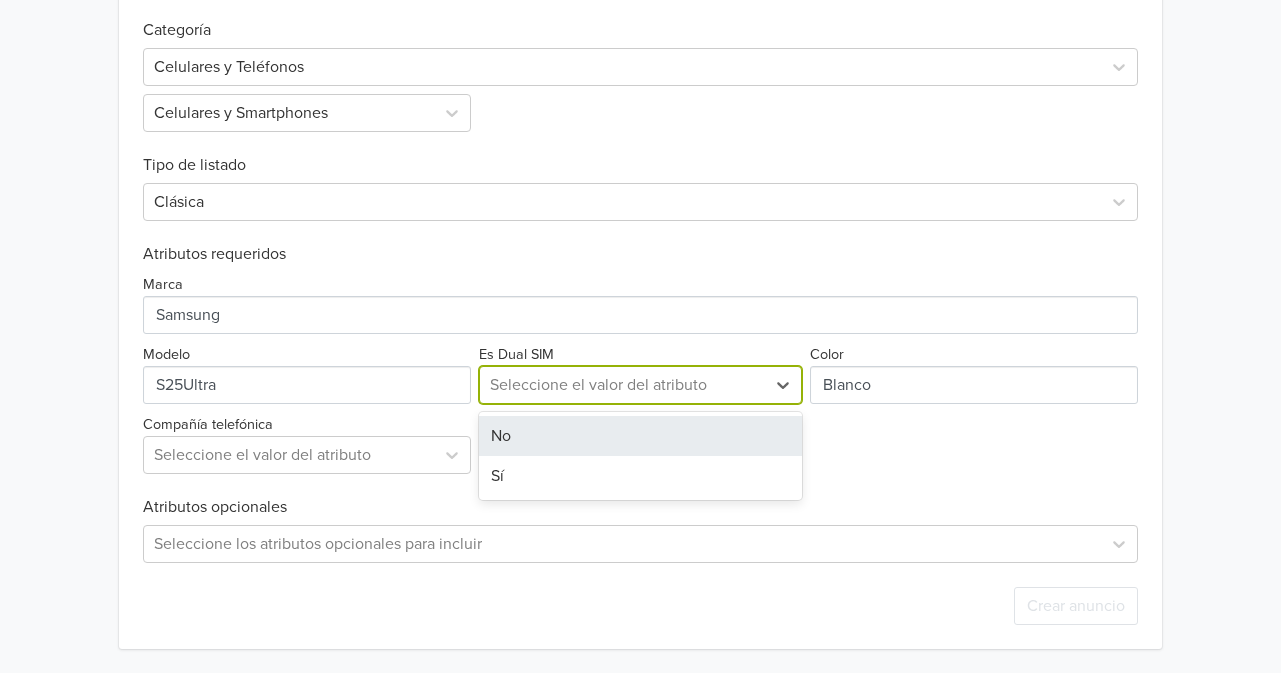 click at bounding box center (623, 385) 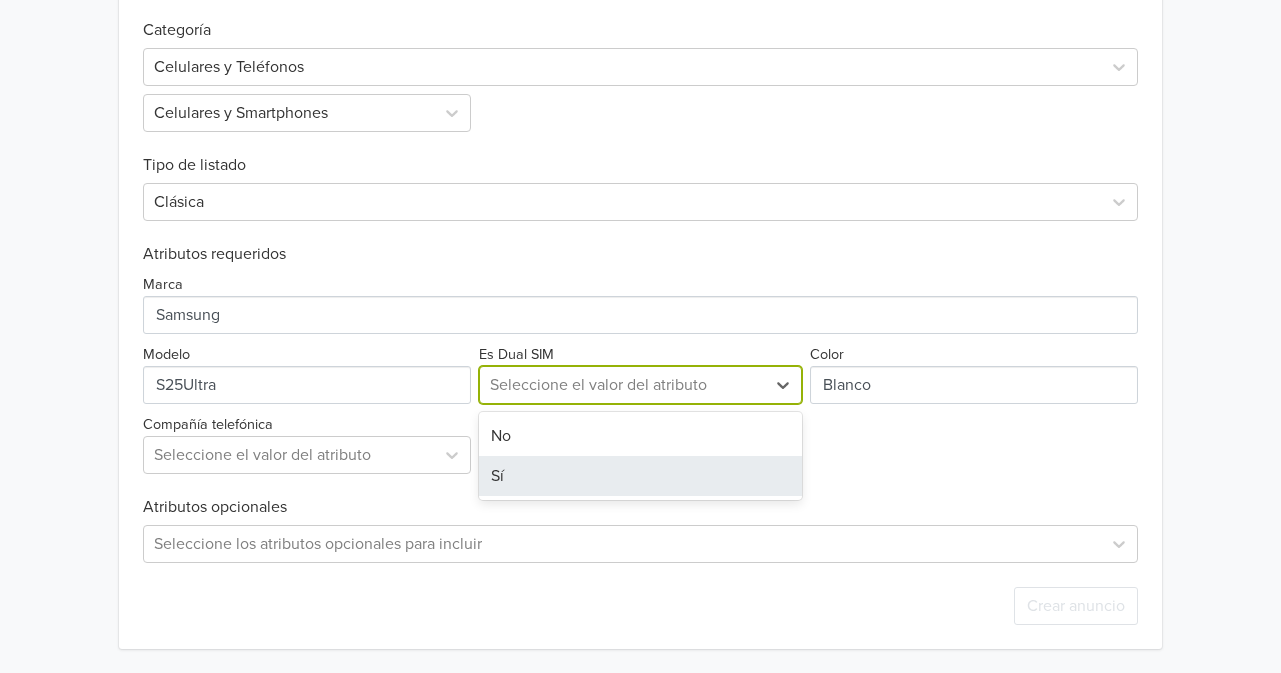 click on "Sí" at bounding box center [641, 476] 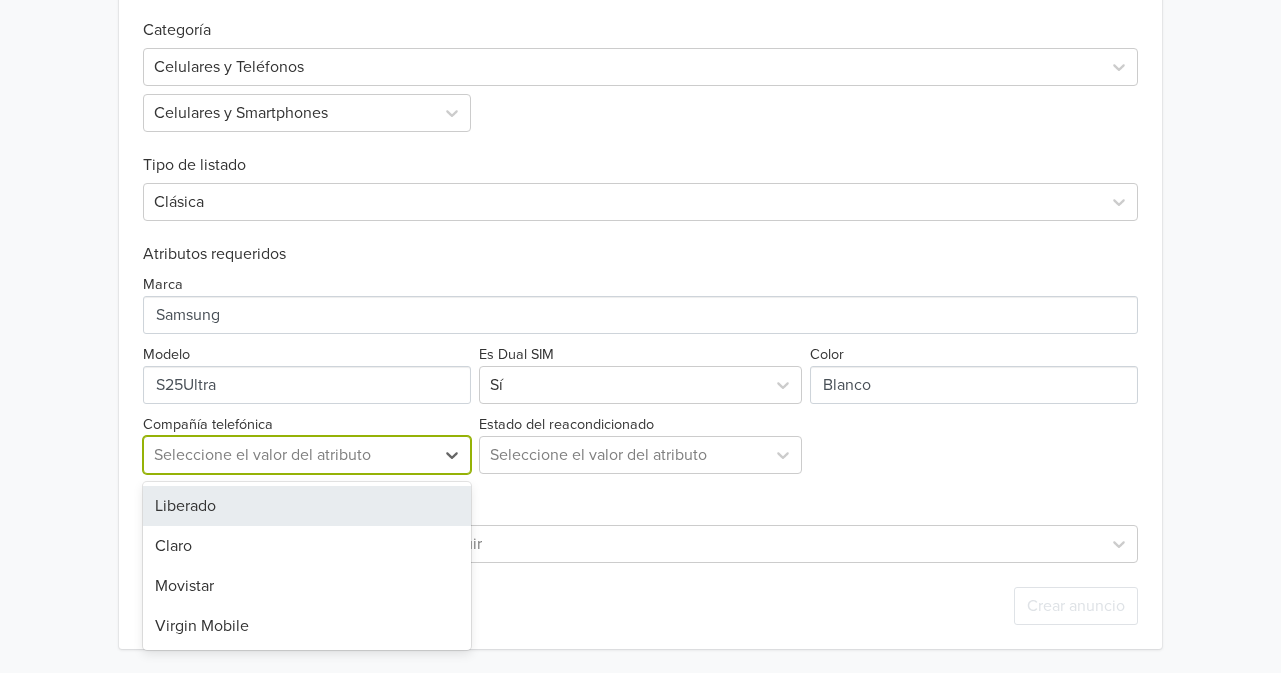 click at bounding box center (289, 455) 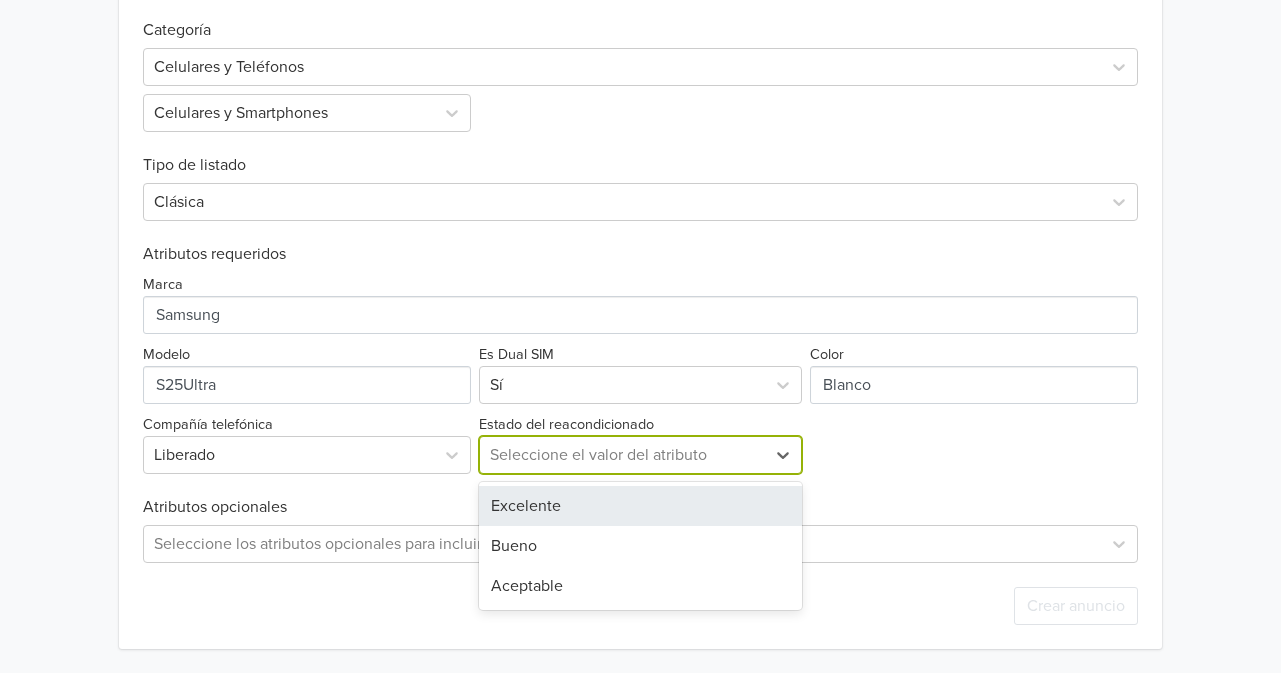 click at bounding box center (623, 455) 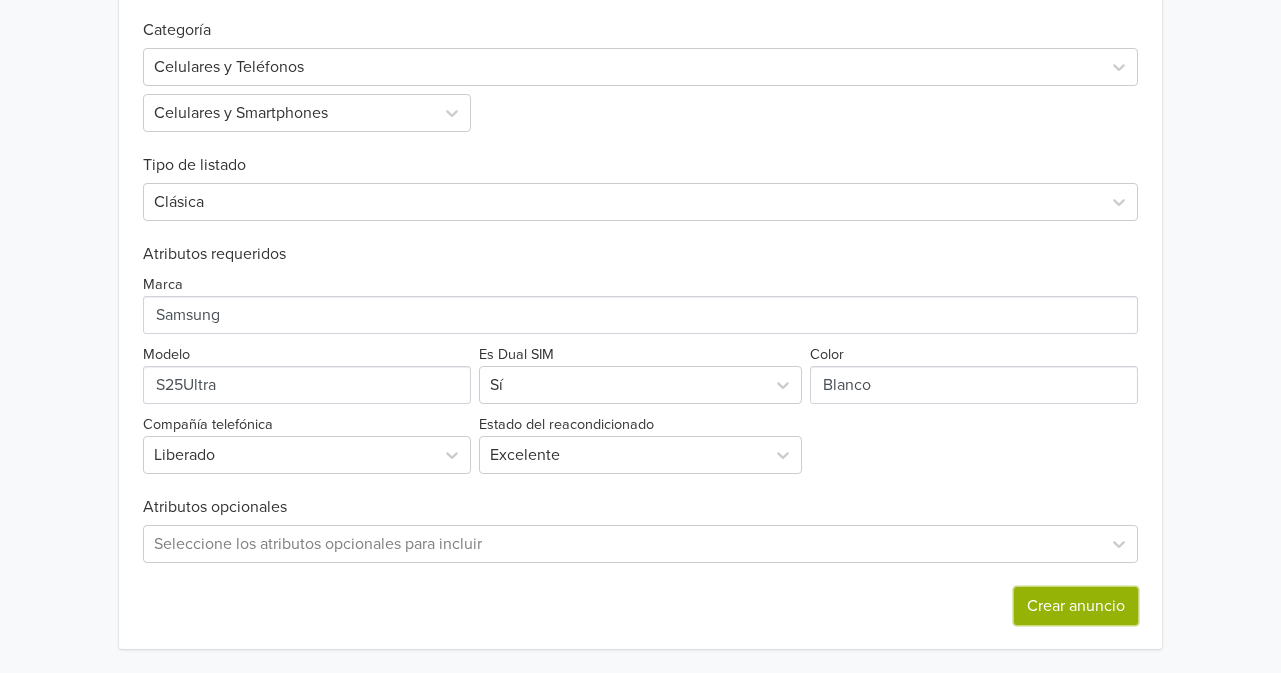 click on "Crear anuncio" at bounding box center [1076, 606] 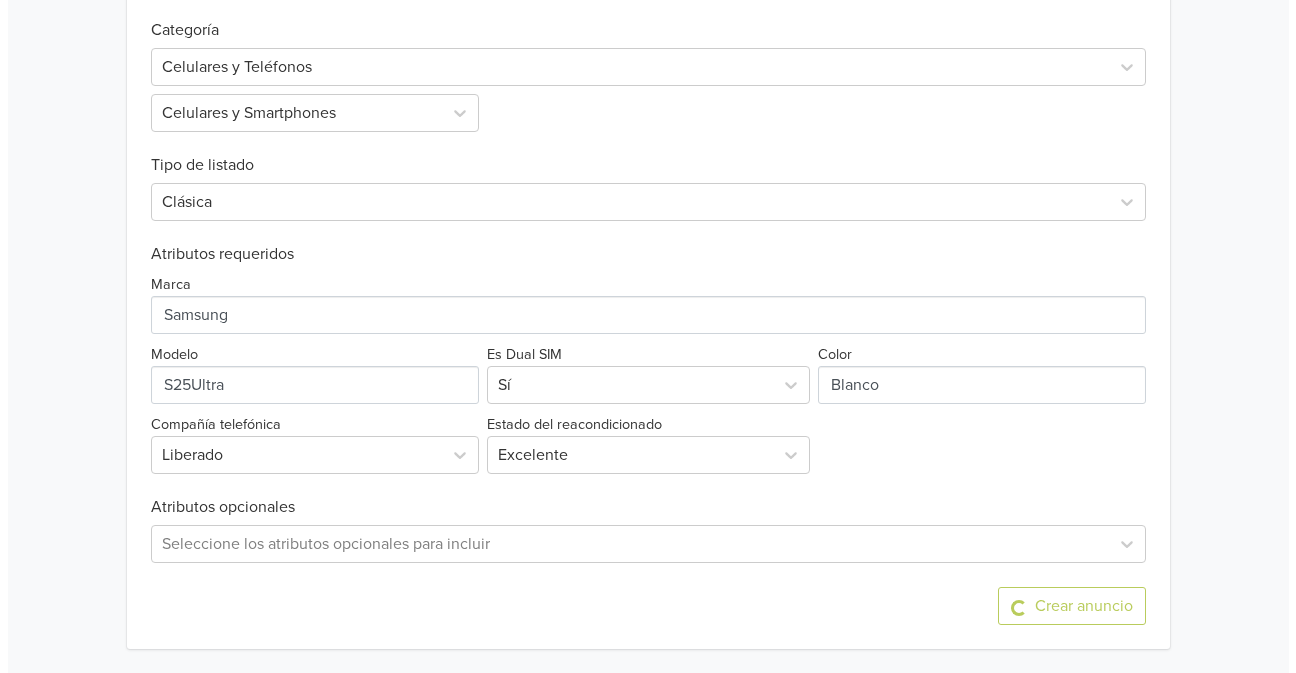 scroll, scrollTop: 0, scrollLeft: 0, axis: both 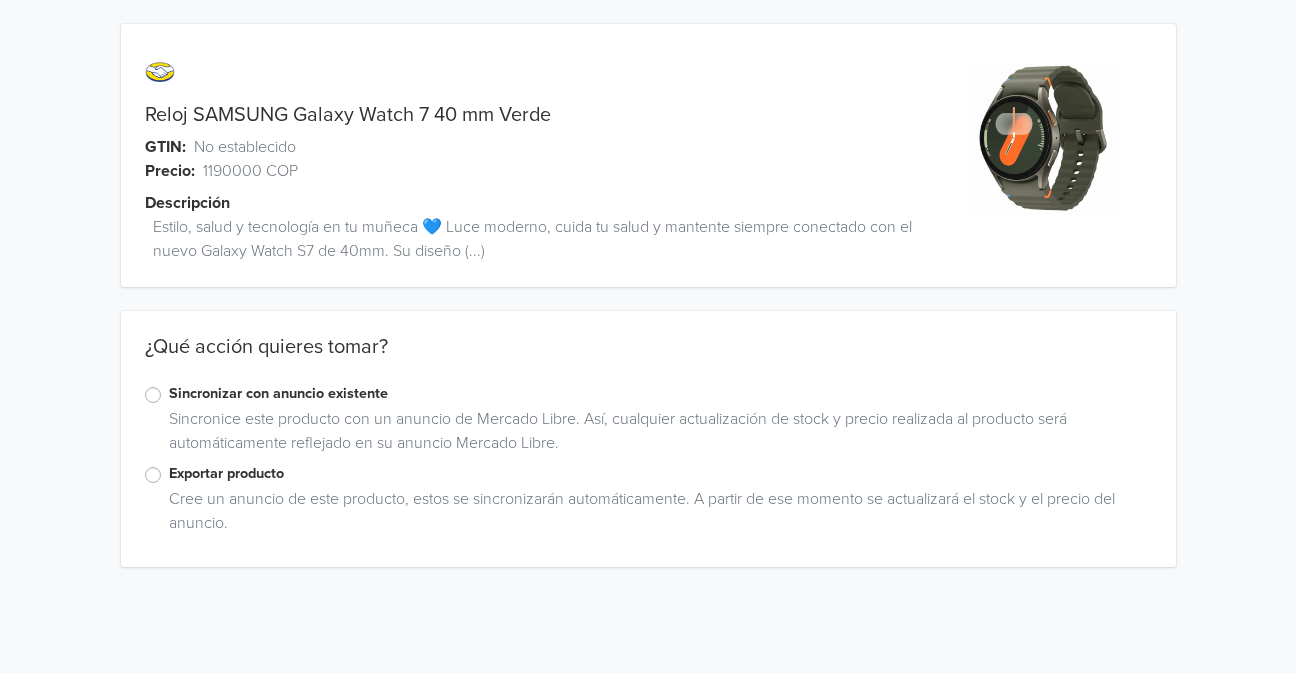 click on "Exportar producto" at bounding box center [648, 475] 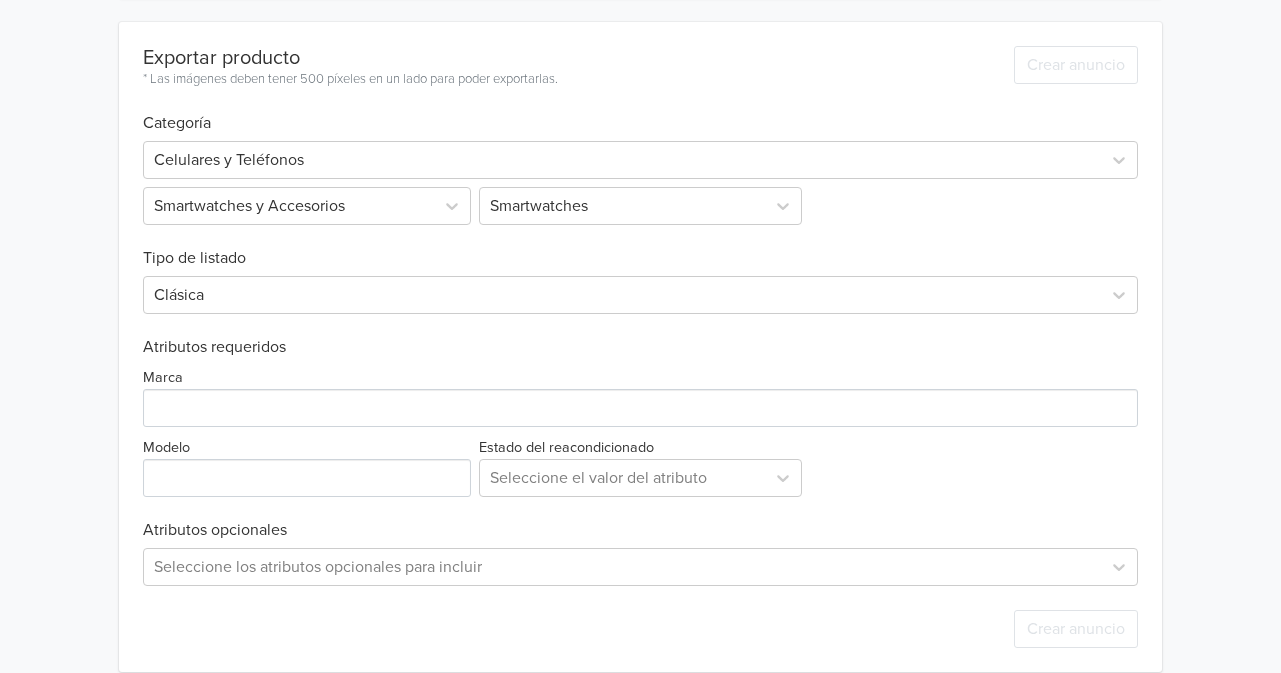 scroll, scrollTop: 592, scrollLeft: 0, axis: vertical 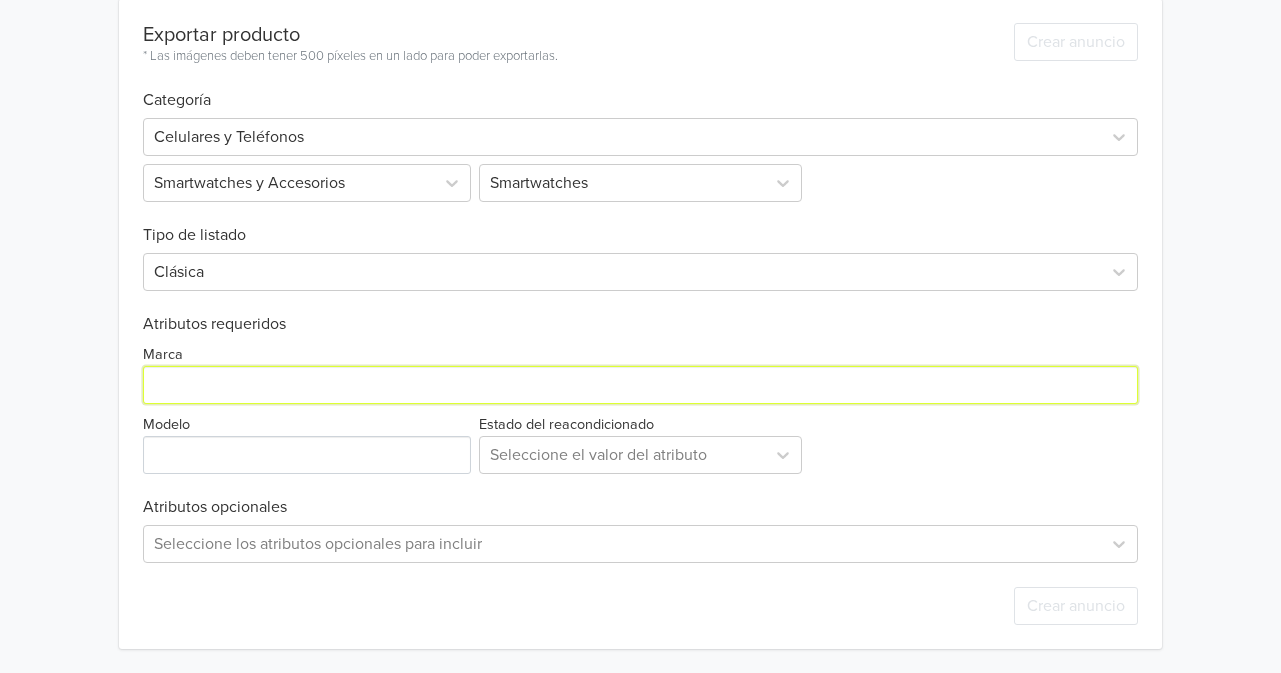 click on "Marca" at bounding box center (640, 385) 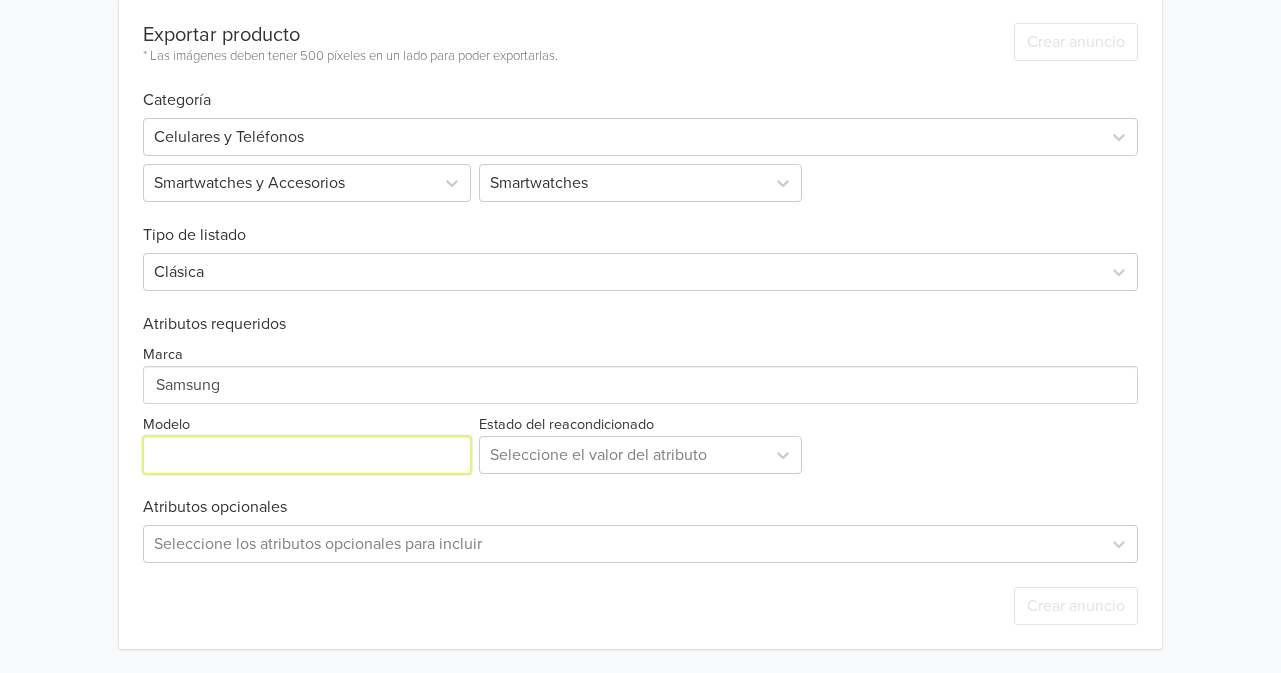 click on "Modelo" at bounding box center (307, 455) 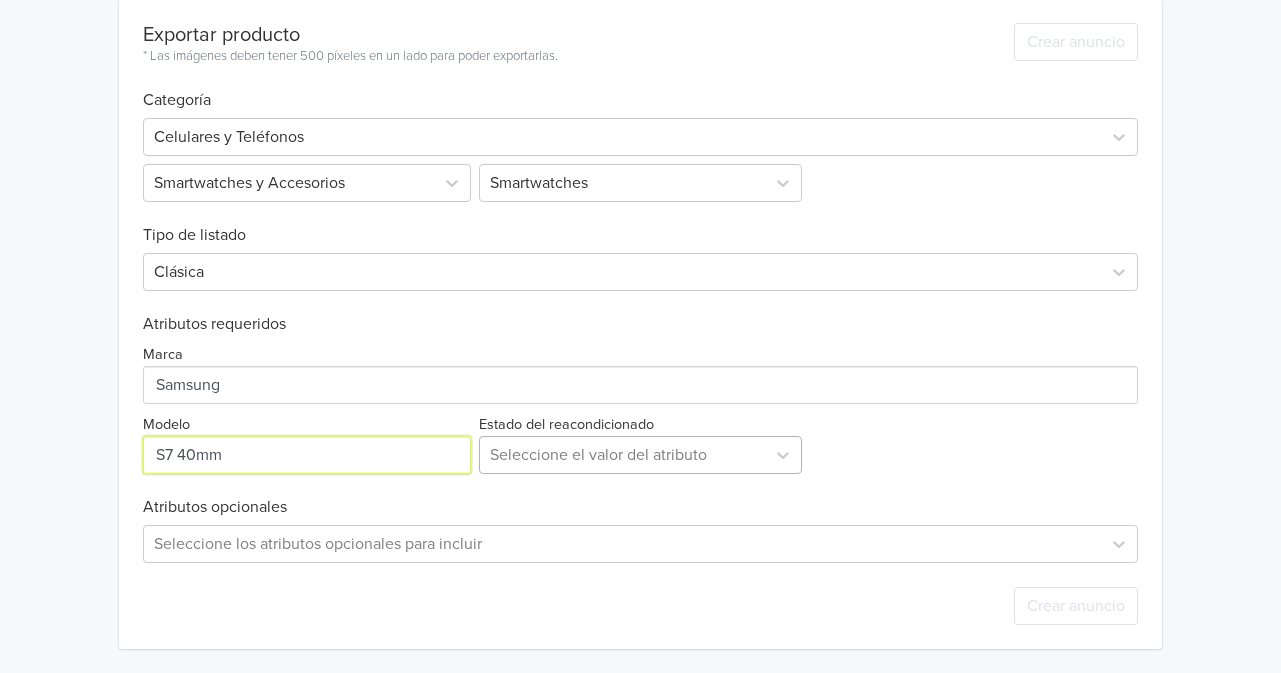 type on "S7 40mm" 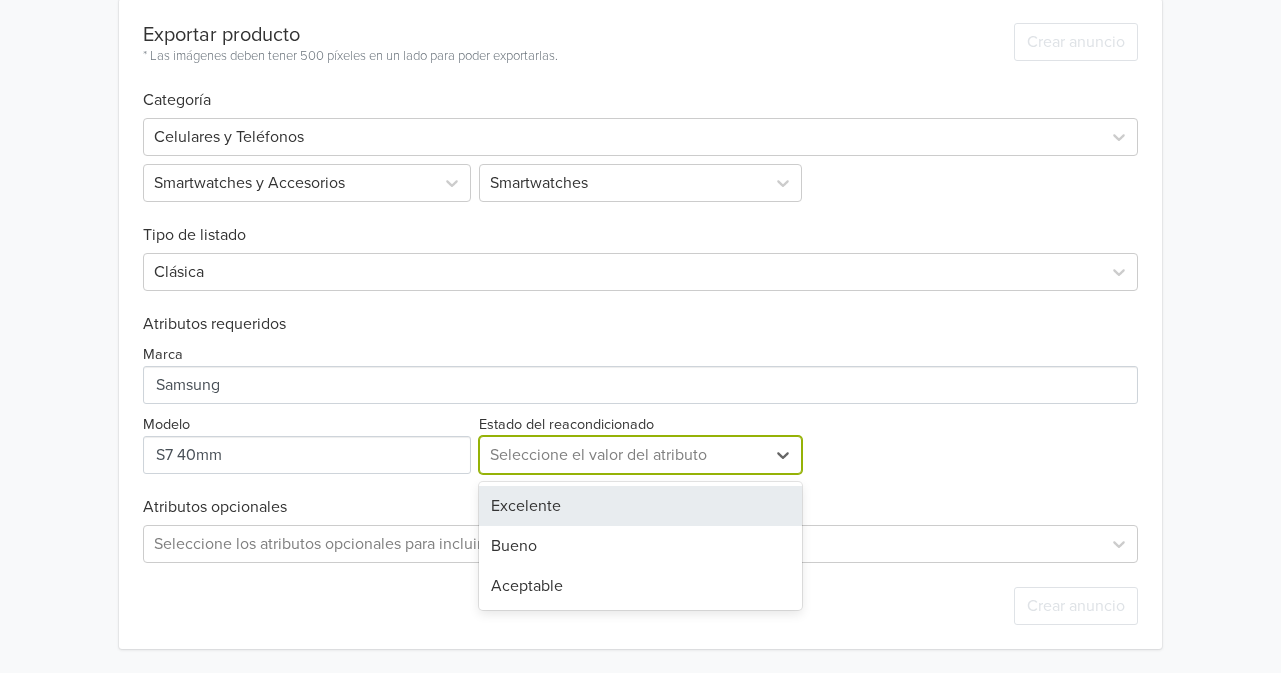 click at bounding box center [623, 455] 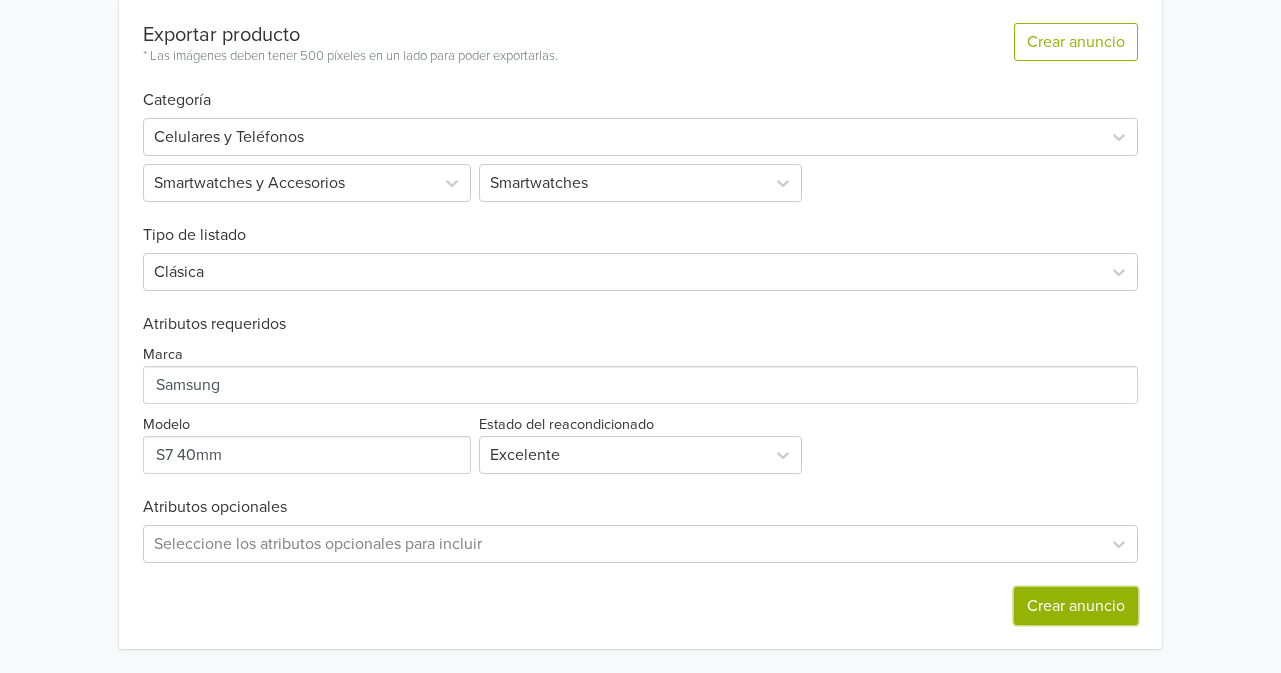 click on "Crear anuncio" at bounding box center [1076, 606] 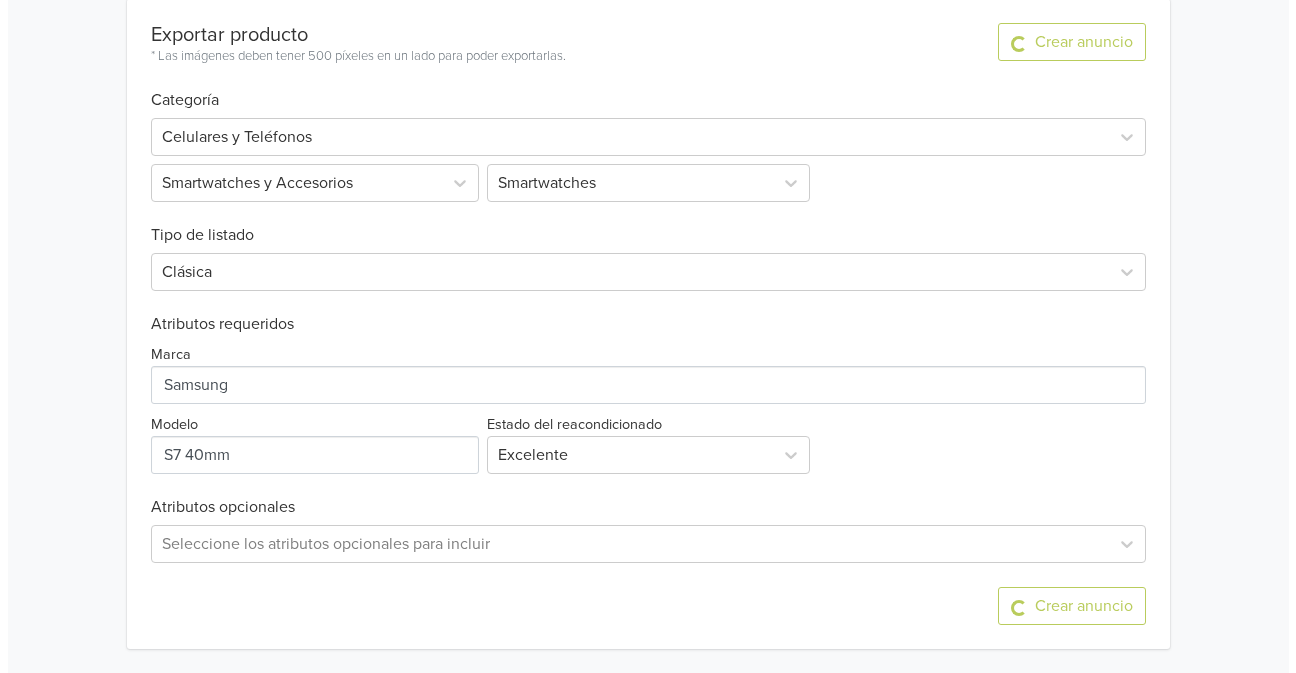 scroll, scrollTop: 0, scrollLeft: 0, axis: both 